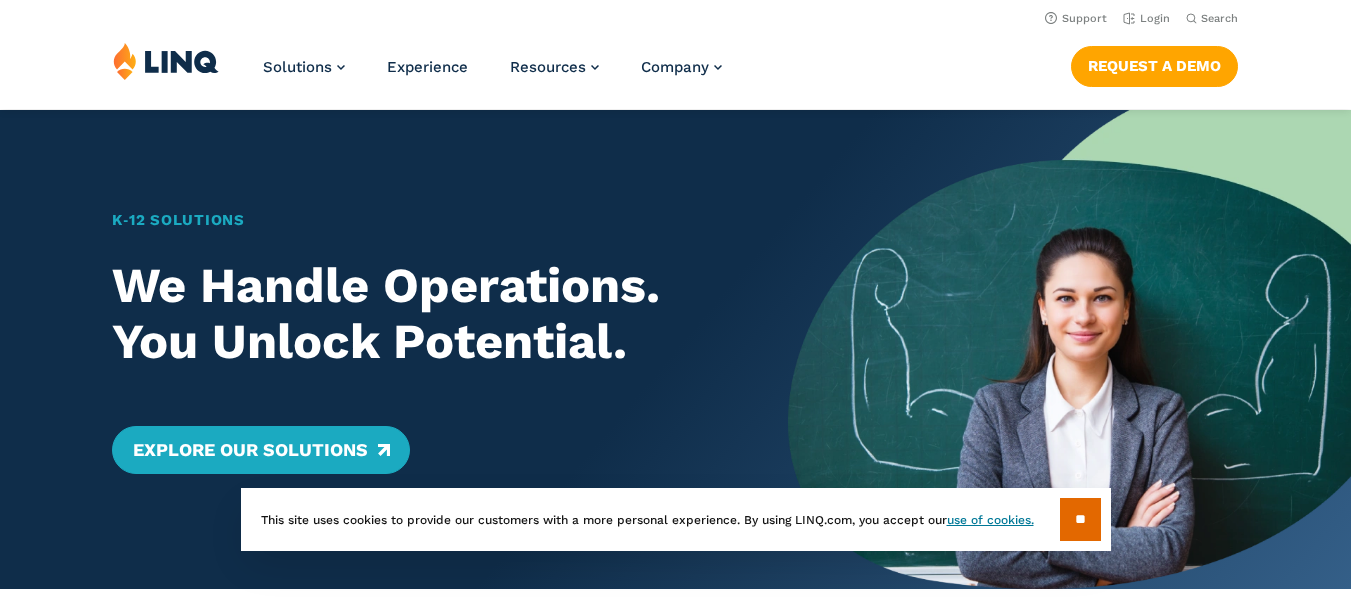 scroll, scrollTop: 0, scrollLeft: 0, axis: both 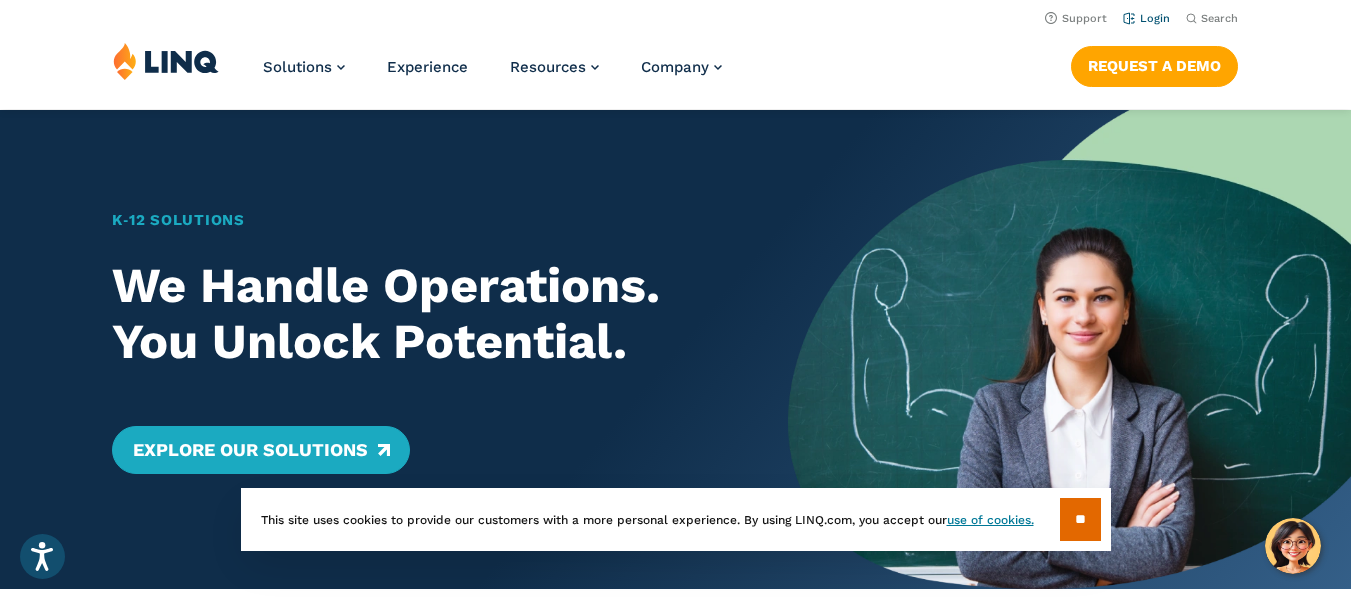 click on "Login" at bounding box center (1146, 18) 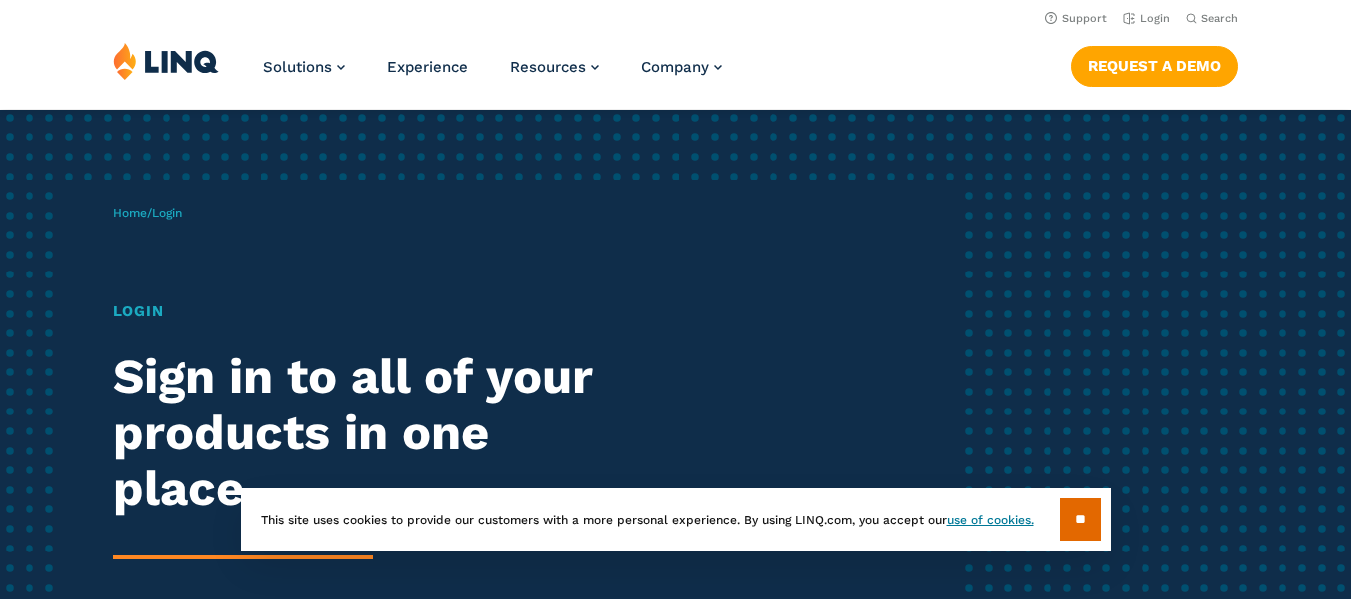scroll, scrollTop: 0, scrollLeft: 0, axis: both 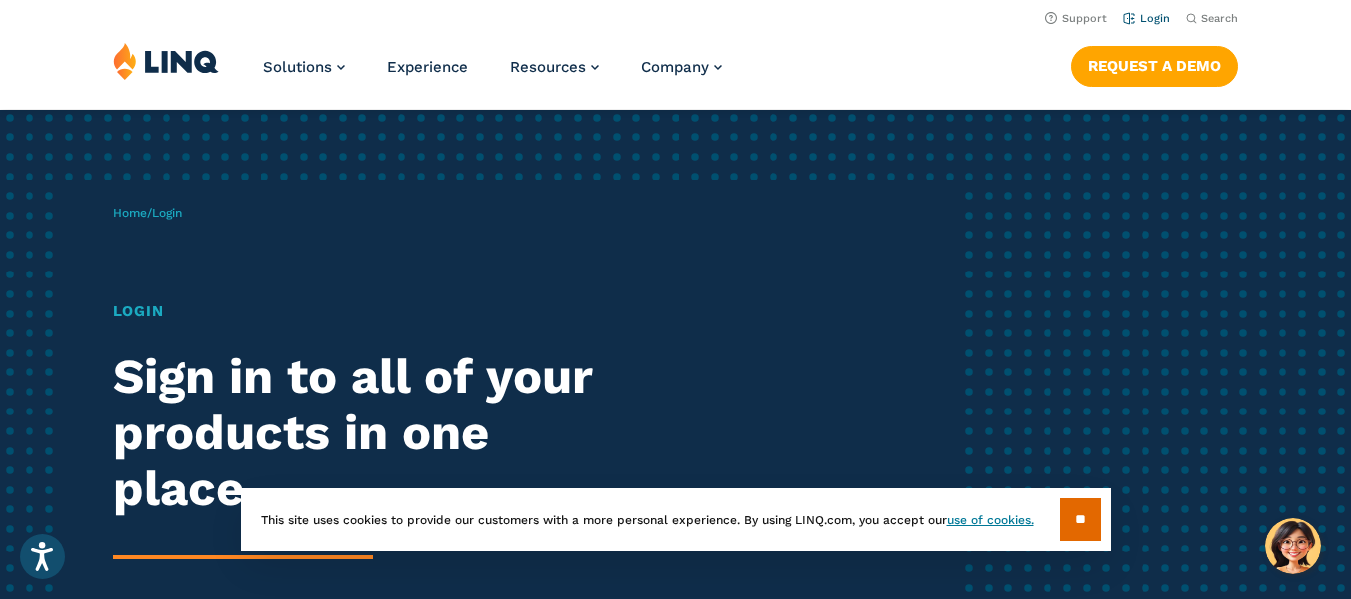 click on "Login" at bounding box center [1146, 18] 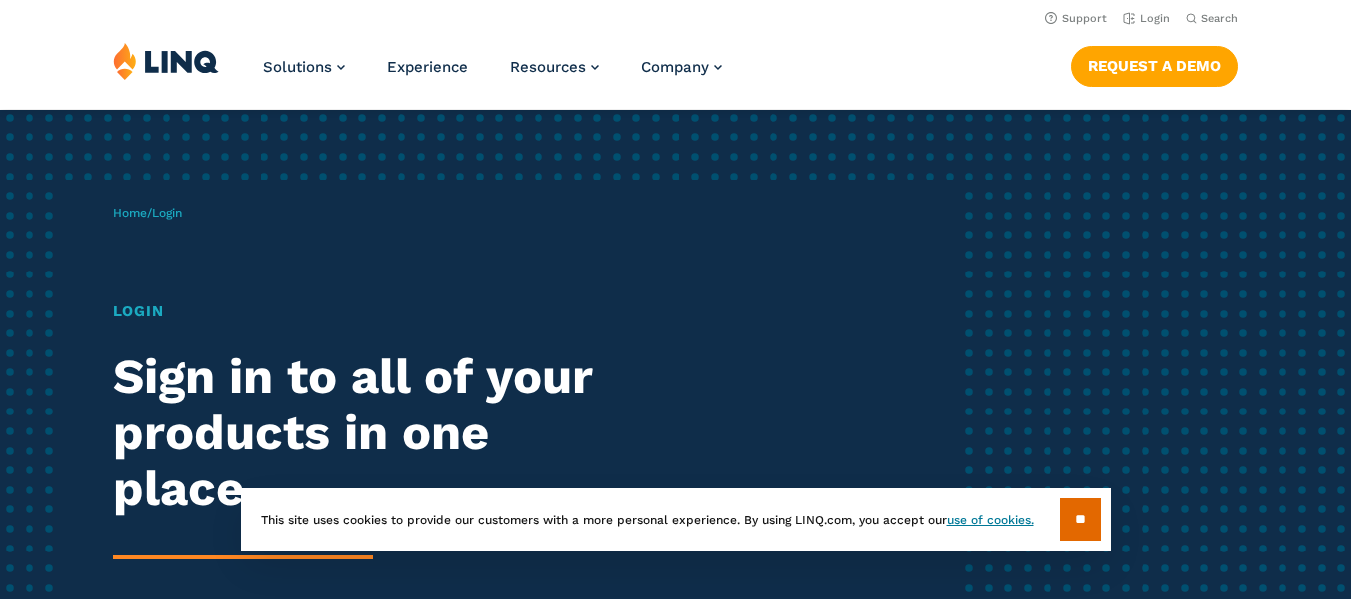 scroll, scrollTop: 0, scrollLeft: 0, axis: both 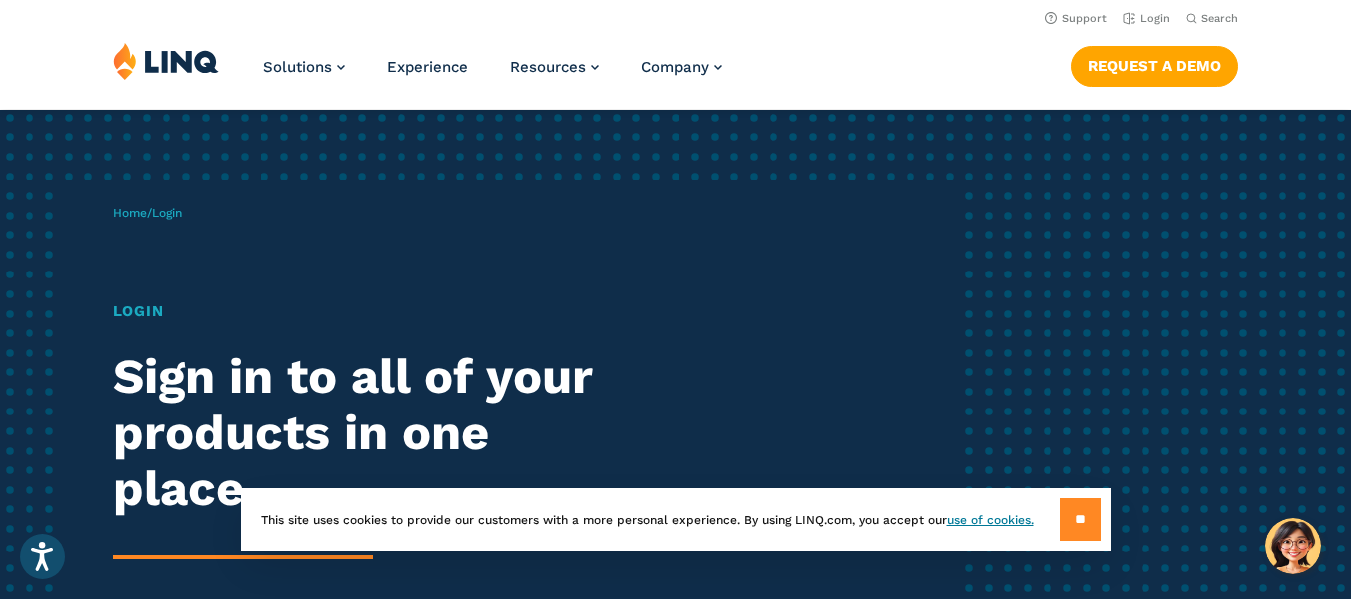 click on "**" at bounding box center [1080, 519] 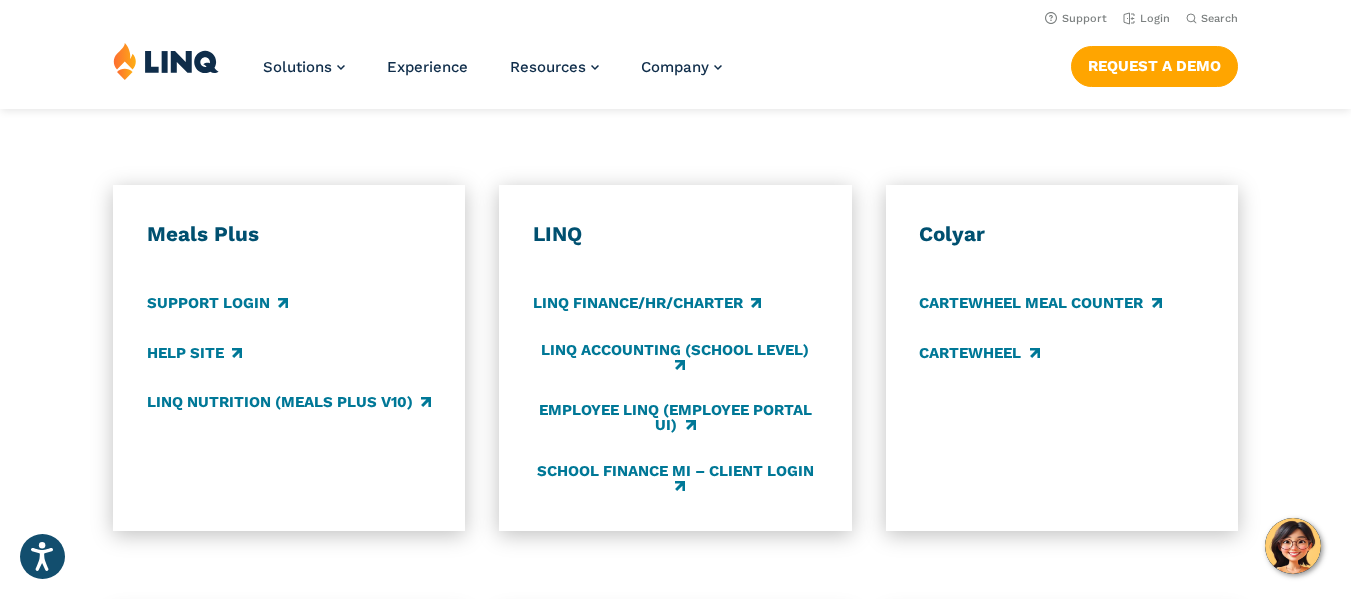 scroll, scrollTop: 1054, scrollLeft: 0, axis: vertical 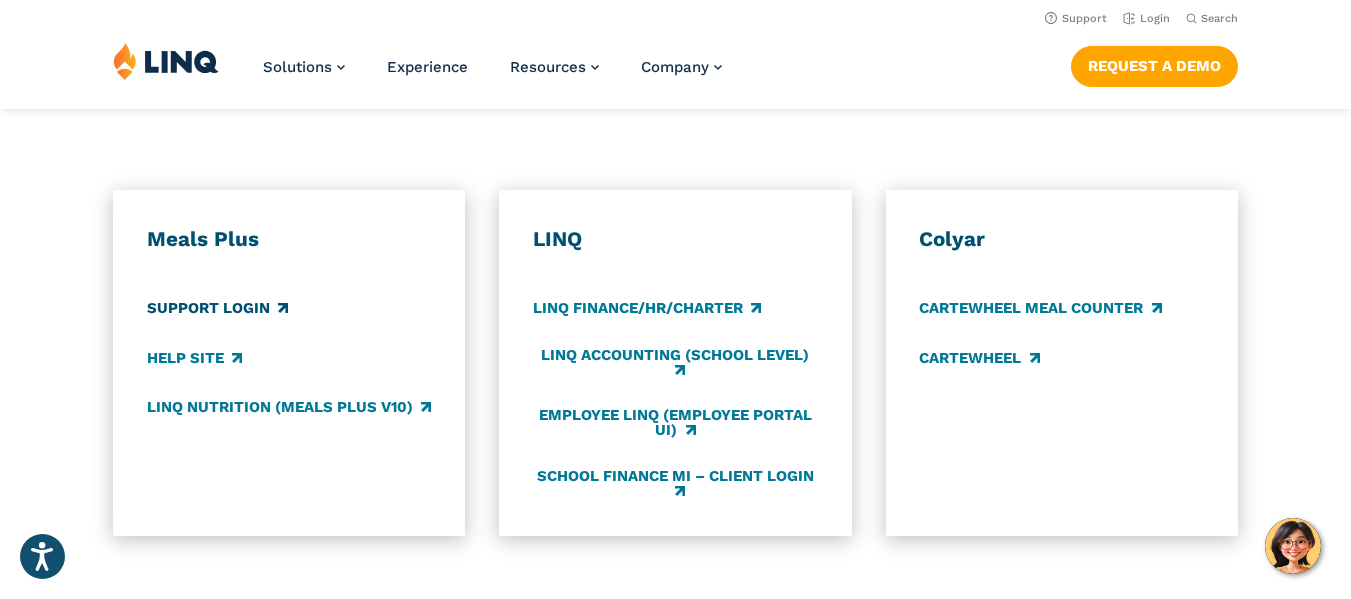 click on "Support Login" at bounding box center (217, 309) 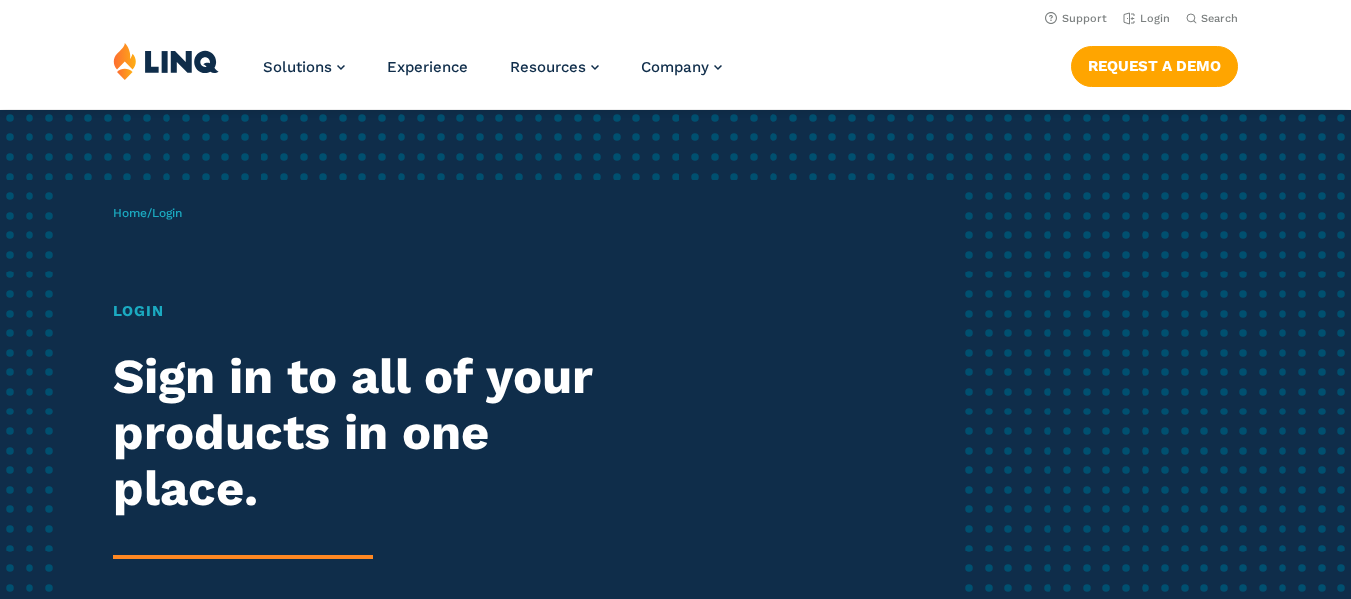 scroll, scrollTop: 1054, scrollLeft: 0, axis: vertical 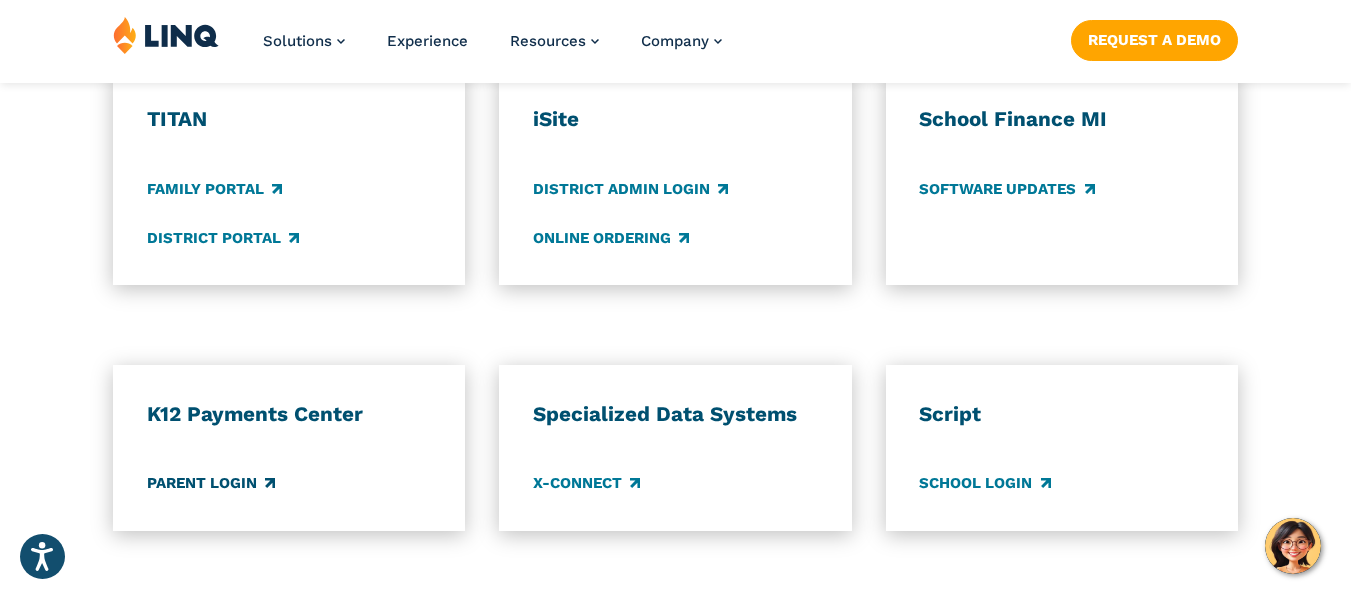 click on "Parent Login" at bounding box center [211, 484] 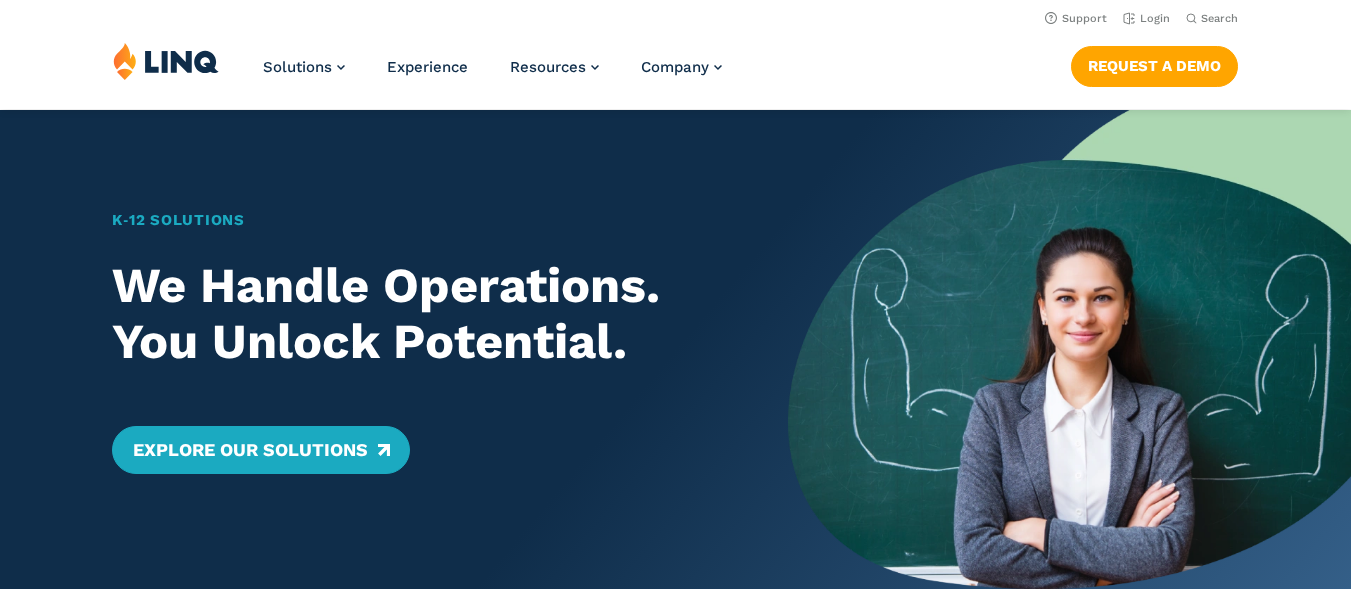 scroll, scrollTop: 0, scrollLeft: 0, axis: both 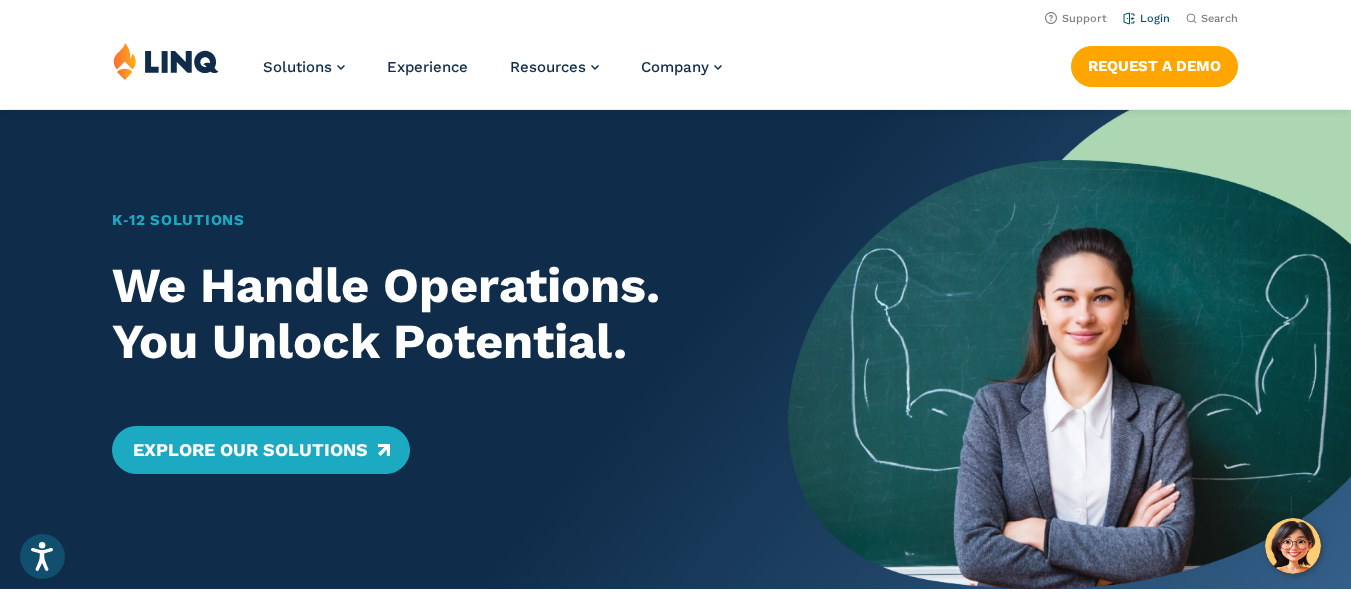 click on "Login" at bounding box center (1146, 18) 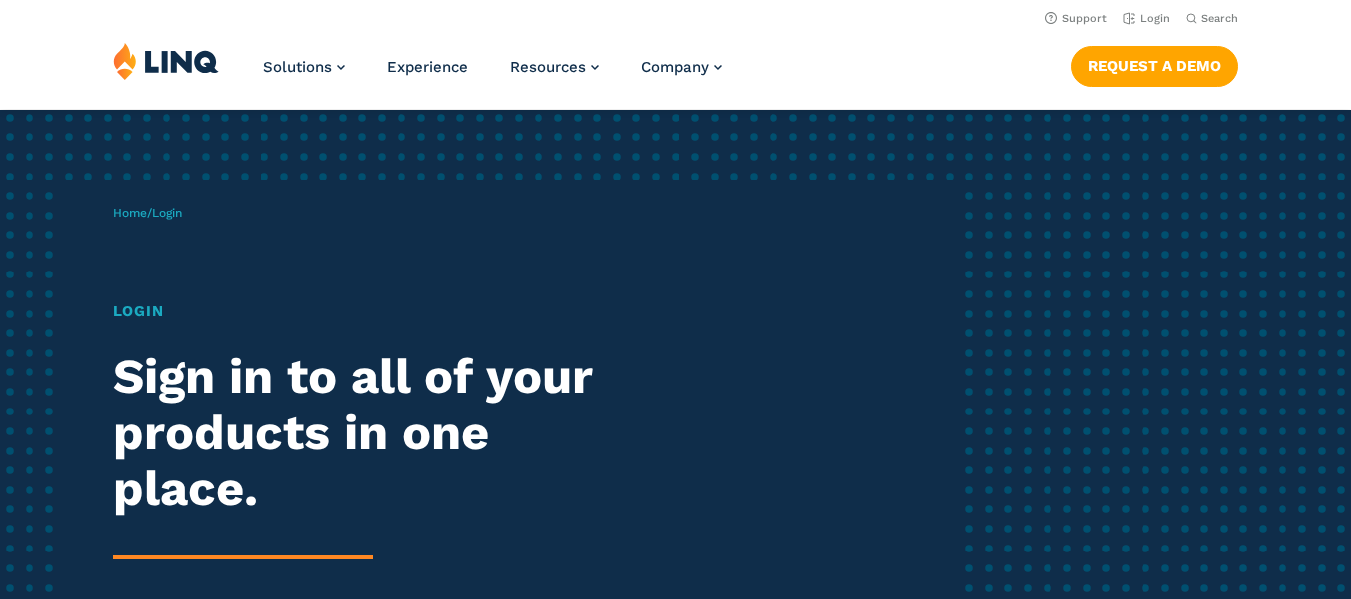 scroll, scrollTop: 0, scrollLeft: 0, axis: both 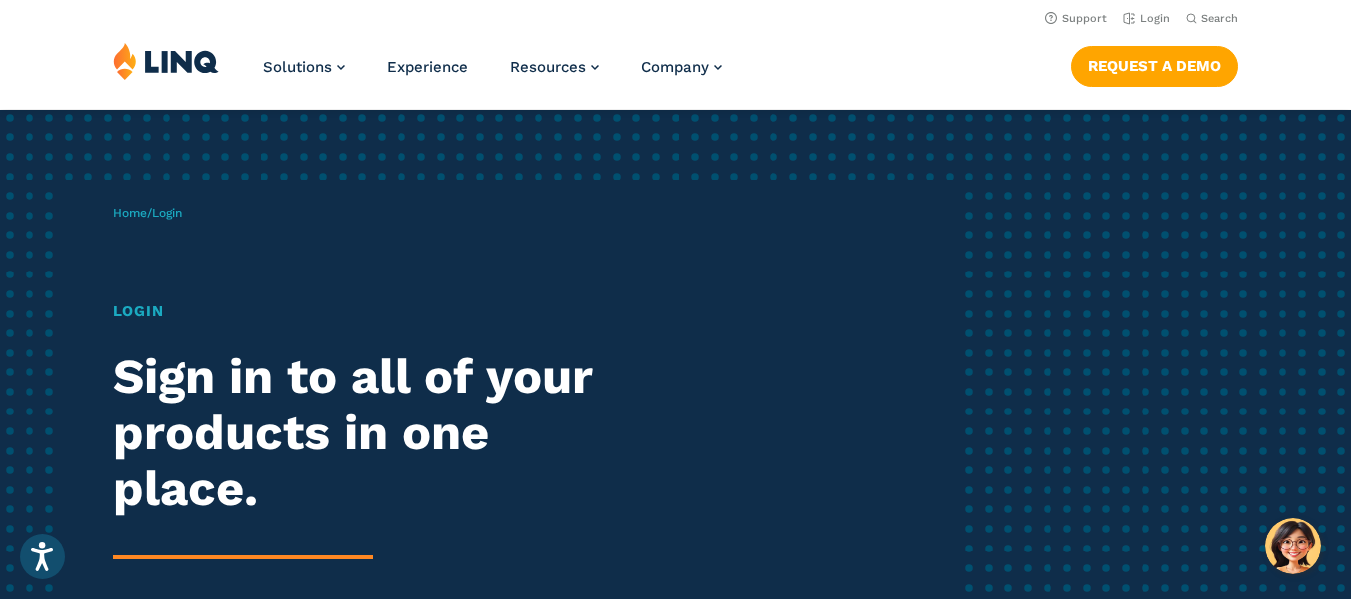 click on "Login" at bounding box center [373, 311] 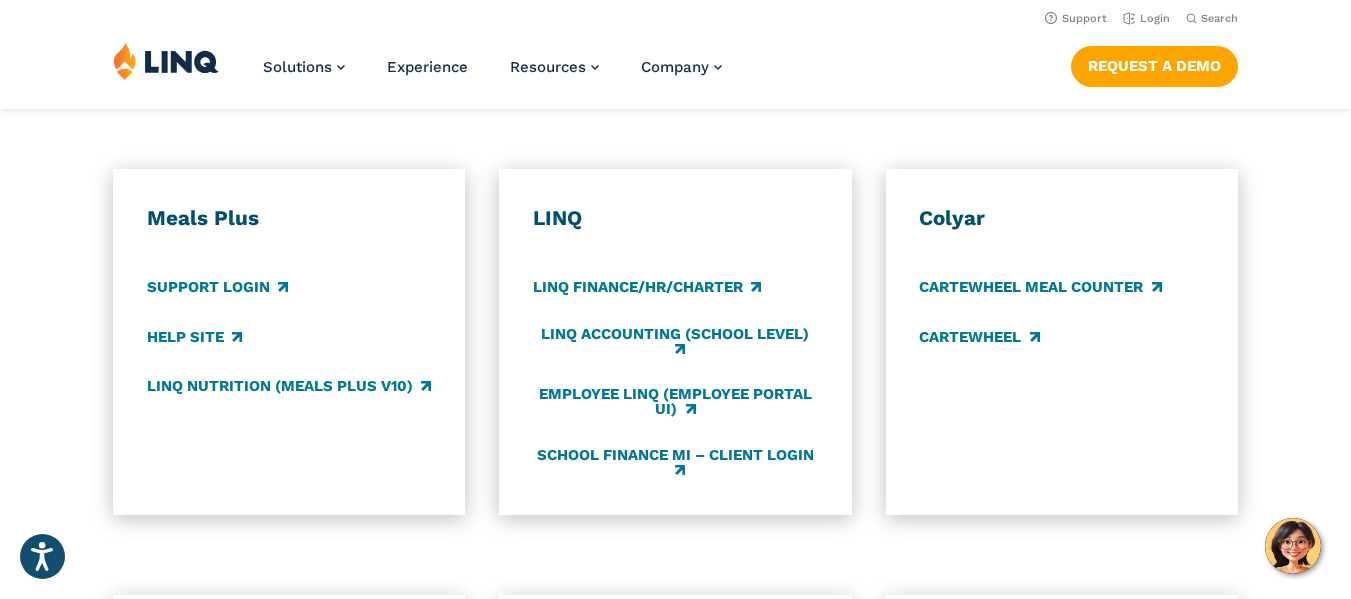 scroll, scrollTop: 1034, scrollLeft: 0, axis: vertical 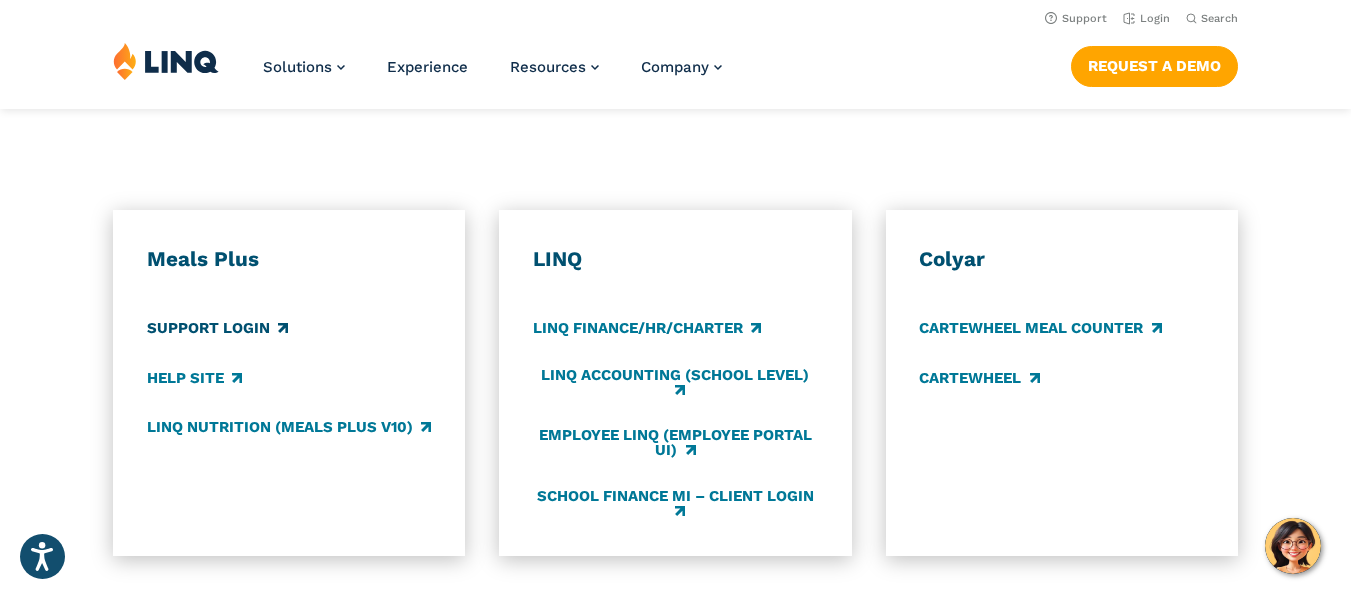 click on "Support Login" at bounding box center (217, 329) 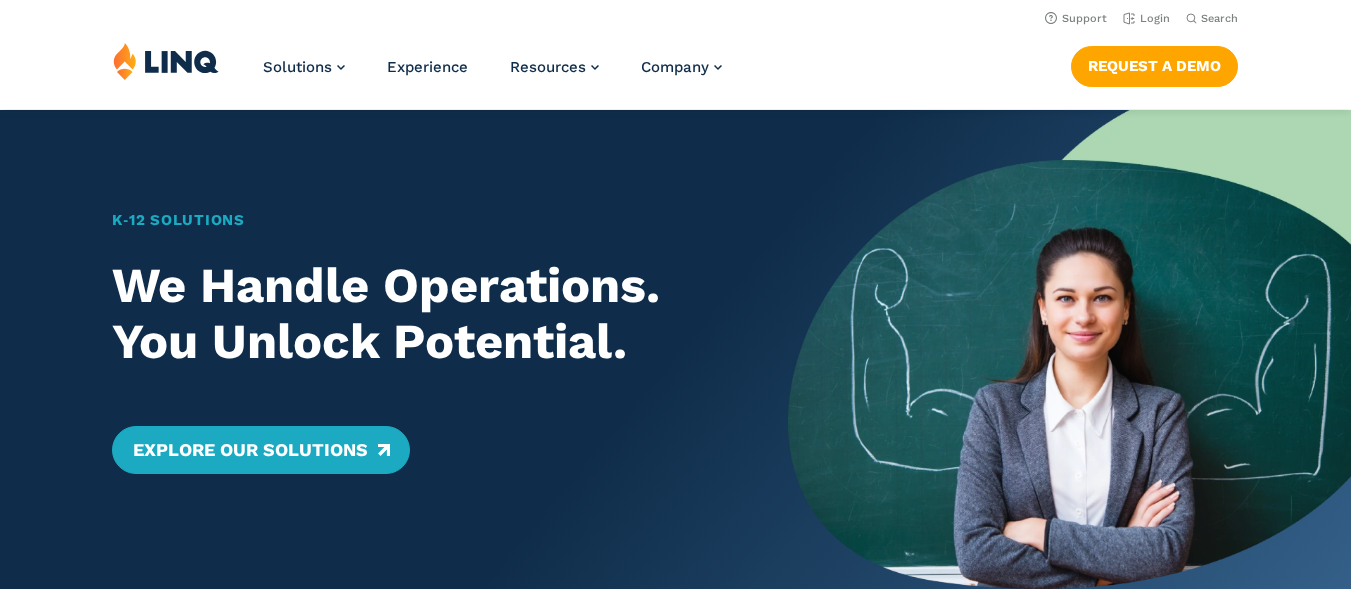 scroll, scrollTop: 0, scrollLeft: 0, axis: both 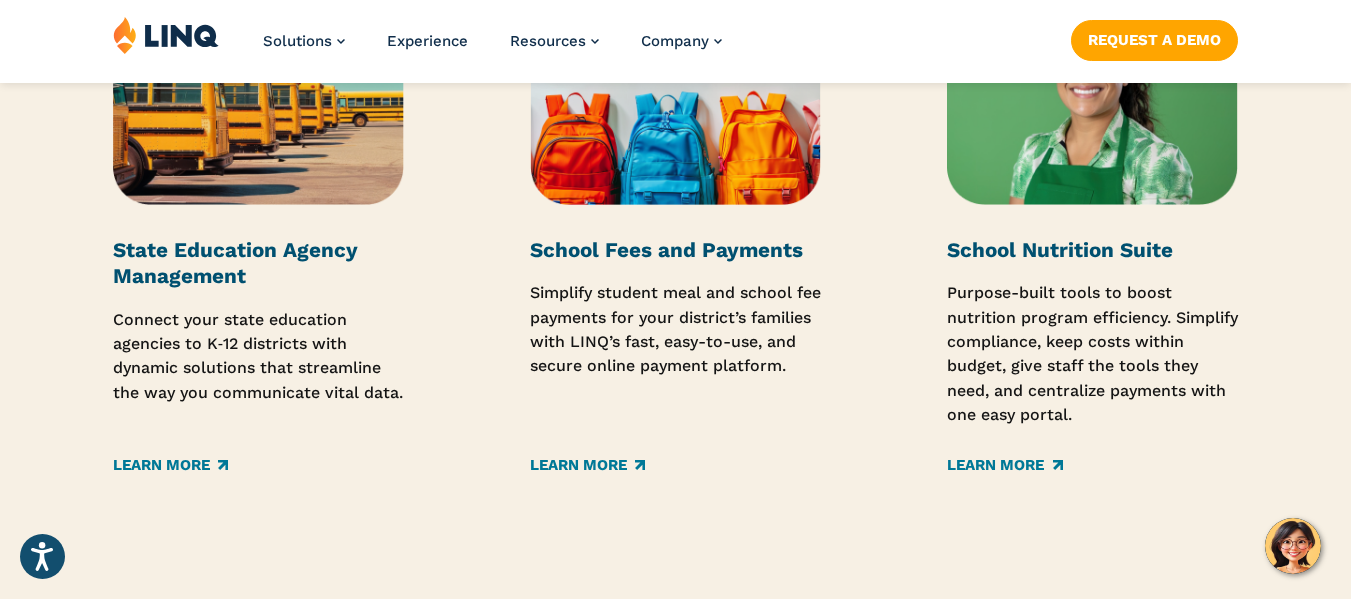 click on "Solutions
A Single Platform for Your Operational Needs
Education Resource Planning (ERP)
Empower your entire staff with the tools they need to maximize every dollar with an integrated K‑12 business operations solution.
Learn More
Digital Forms & Workflows
Streamline district administrative processes with digital forms and automated workflows to move your district past the paperwork.
Learn More
Nutrition Program Management
K‑12’s only complete nutrition solution for managing Front to Back of House, saving time, maximizing value, and efficiently feeding your students.
Learn More
State Education Agency Management
Connect your state education agencies to K‑12 districts with dynamic solutions that streamline the way you communicate vital data.
Learn More" at bounding box center [675, -156] 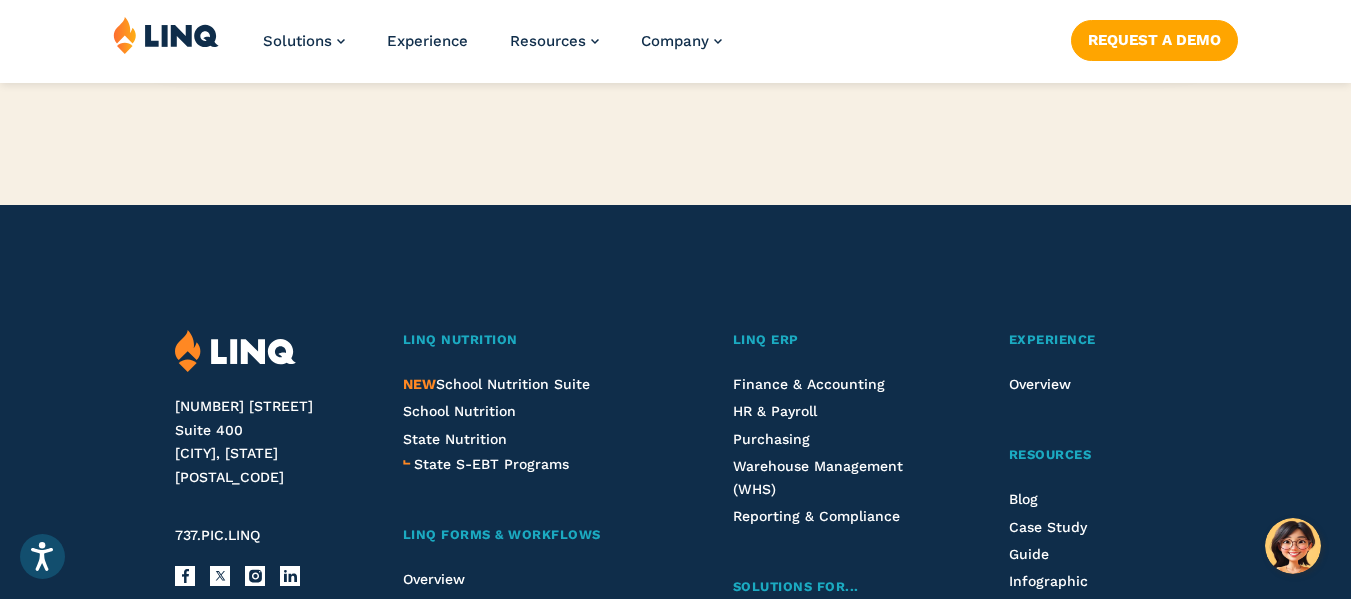 scroll, scrollTop: 4863, scrollLeft: 0, axis: vertical 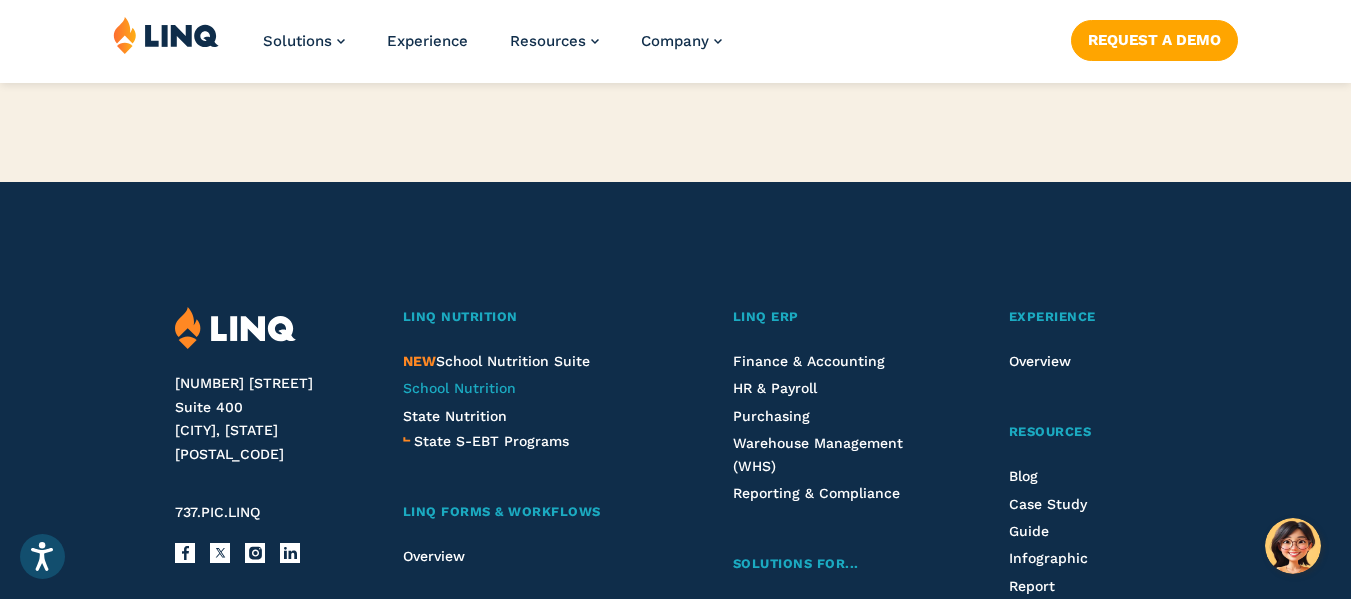 click on "School Nutrition" at bounding box center [459, 388] 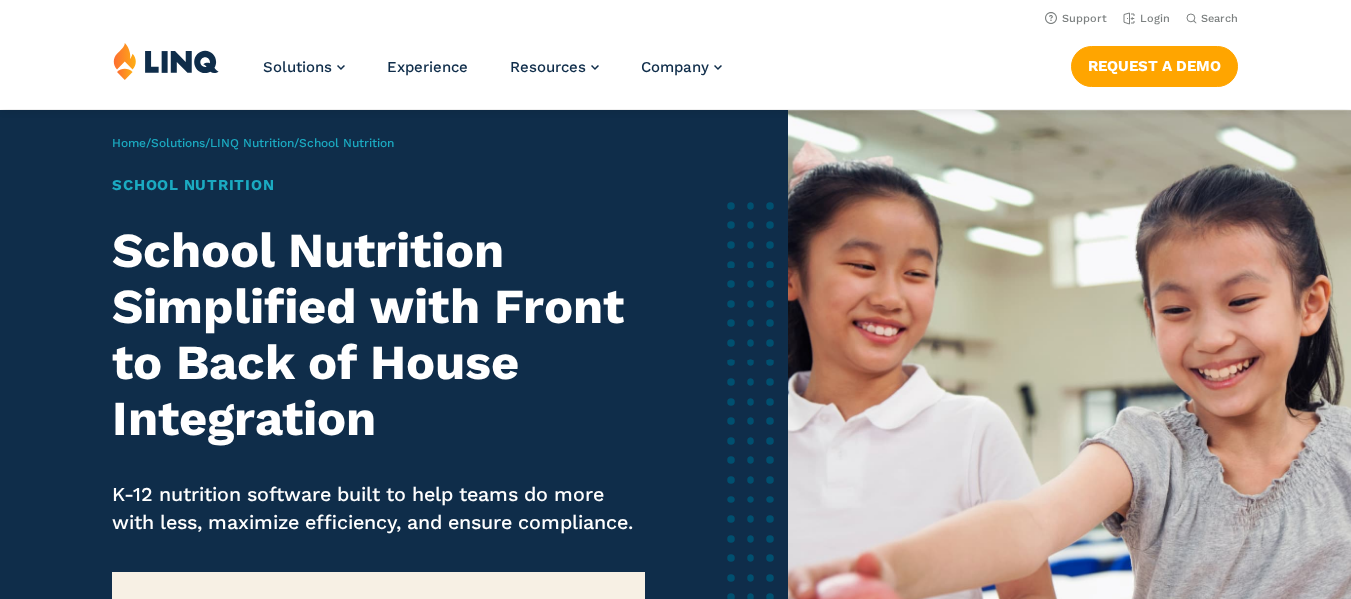 scroll, scrollTop: 0, scrollLeft: 0, axis: both 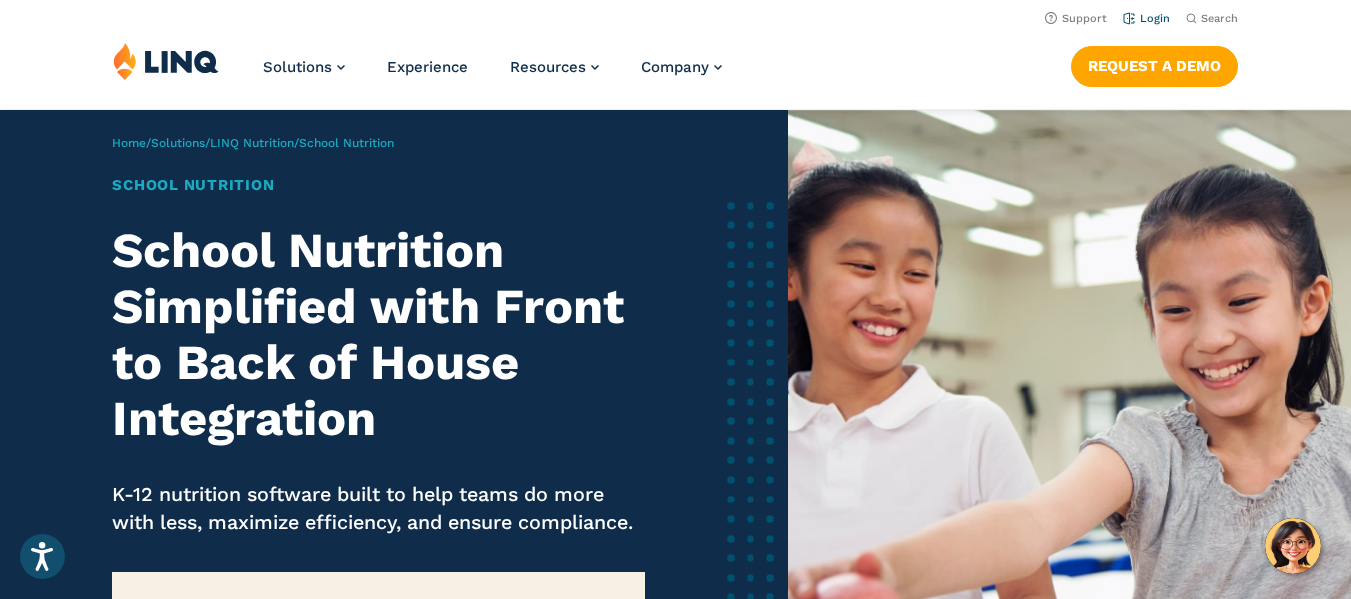 click on "Login" at bounding box center [1146, 18] 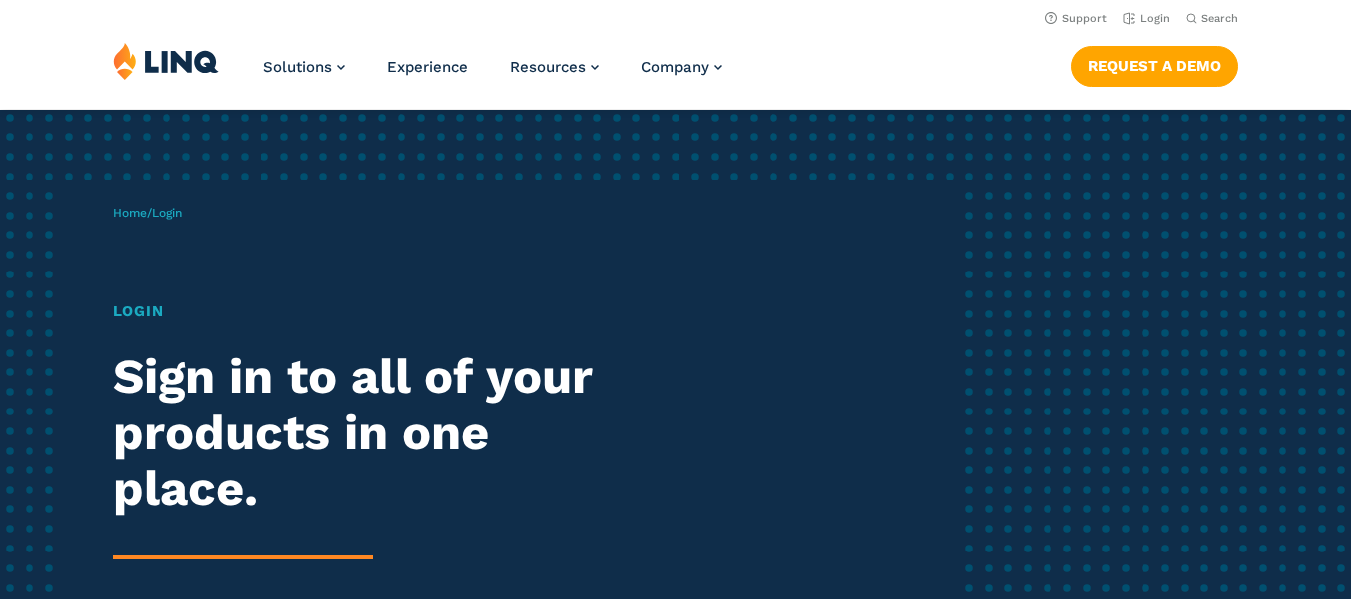 scroll, scrollTop: 0, scrollLeft: 0, axis: both 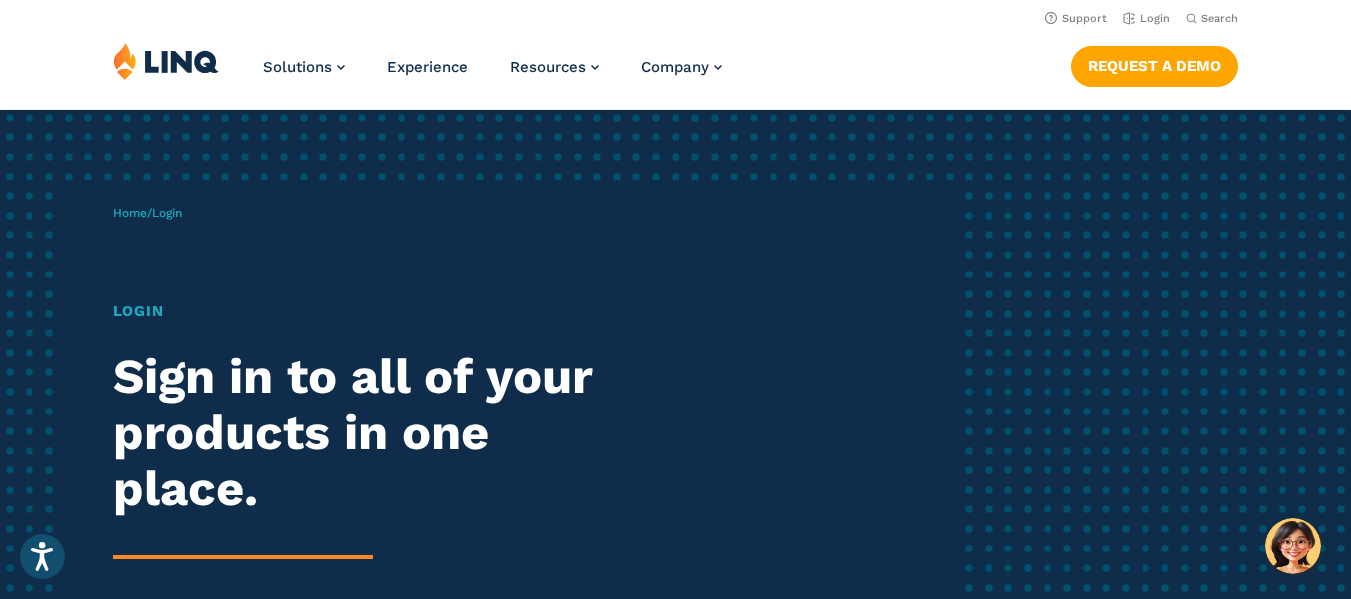 click on "Login" at bounding box center (373, 311) 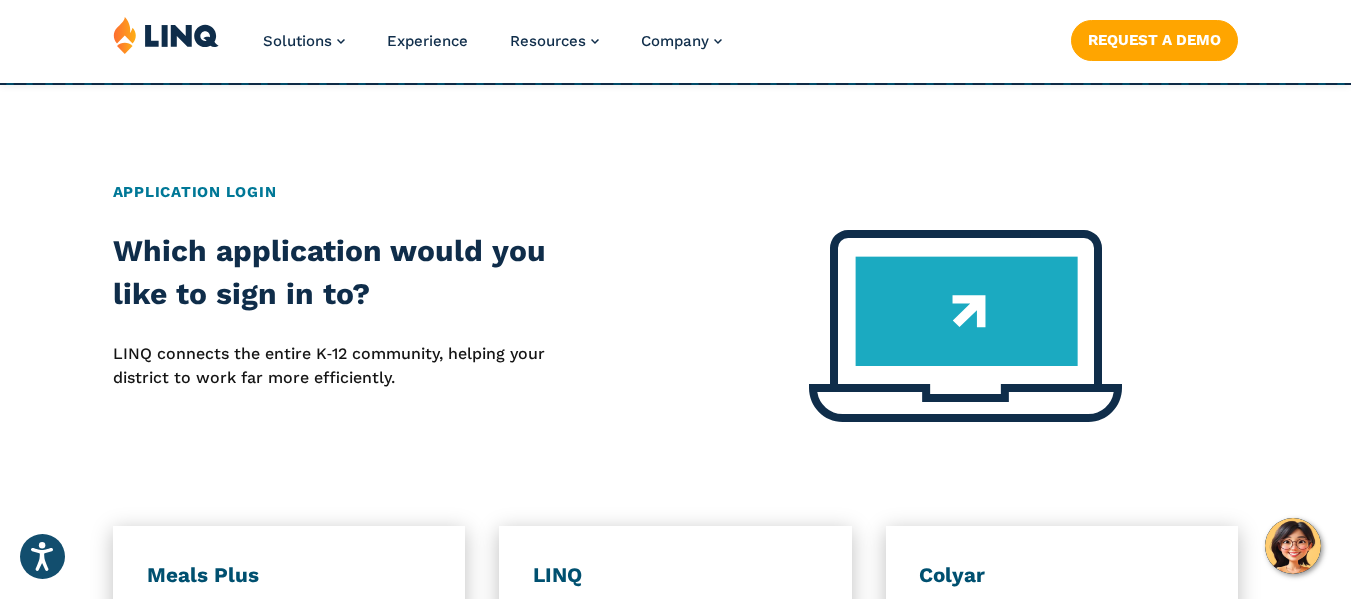 scroll, scrollTop: 724, scrollLeft: 0, axis: vertical 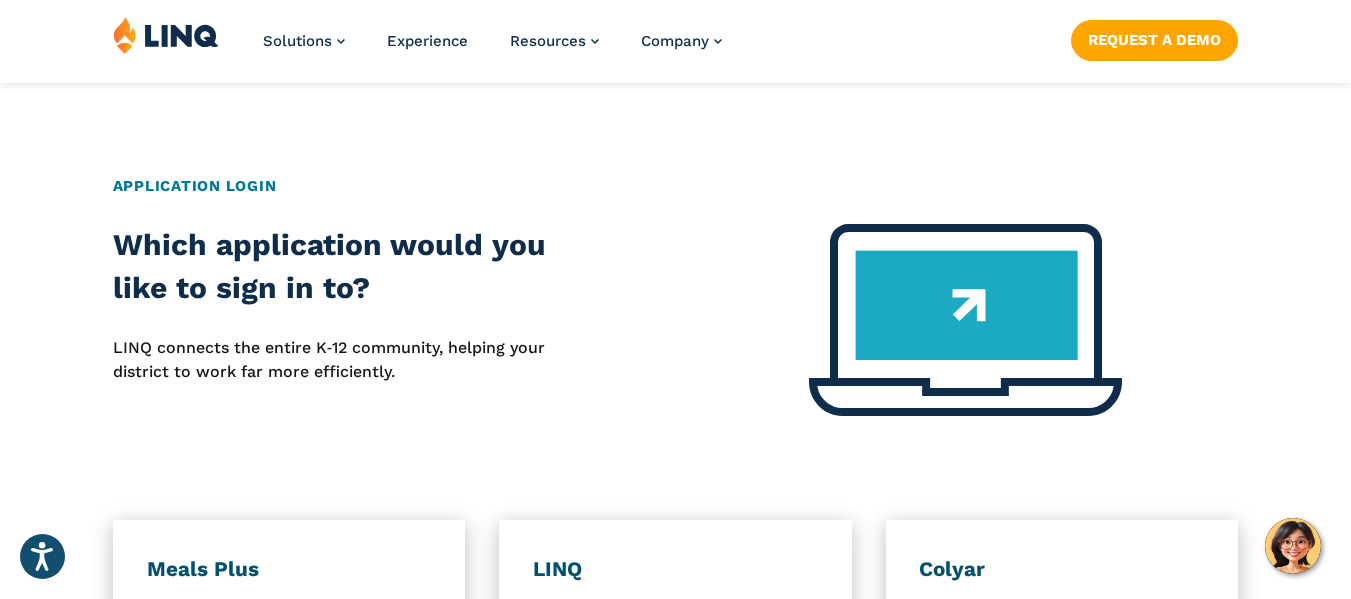 click on "Application Login" at bounding box center [676, 186] 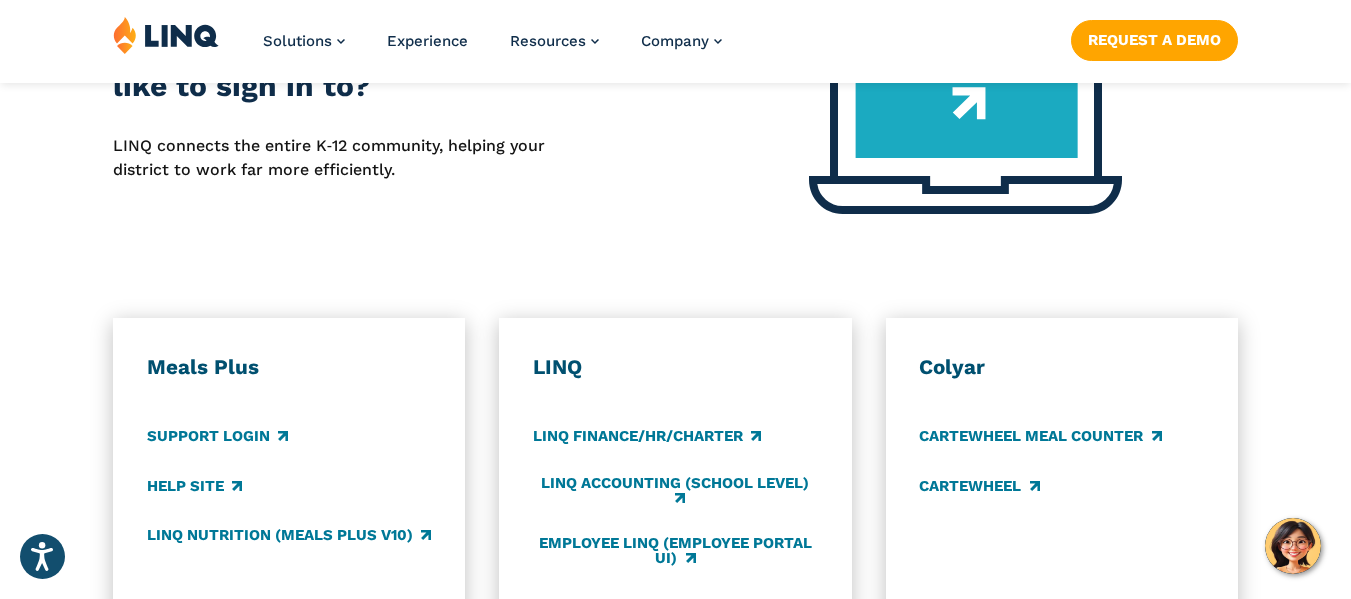 scroll, scrollTop: 927, scrollLeft: 0, axis: vertical 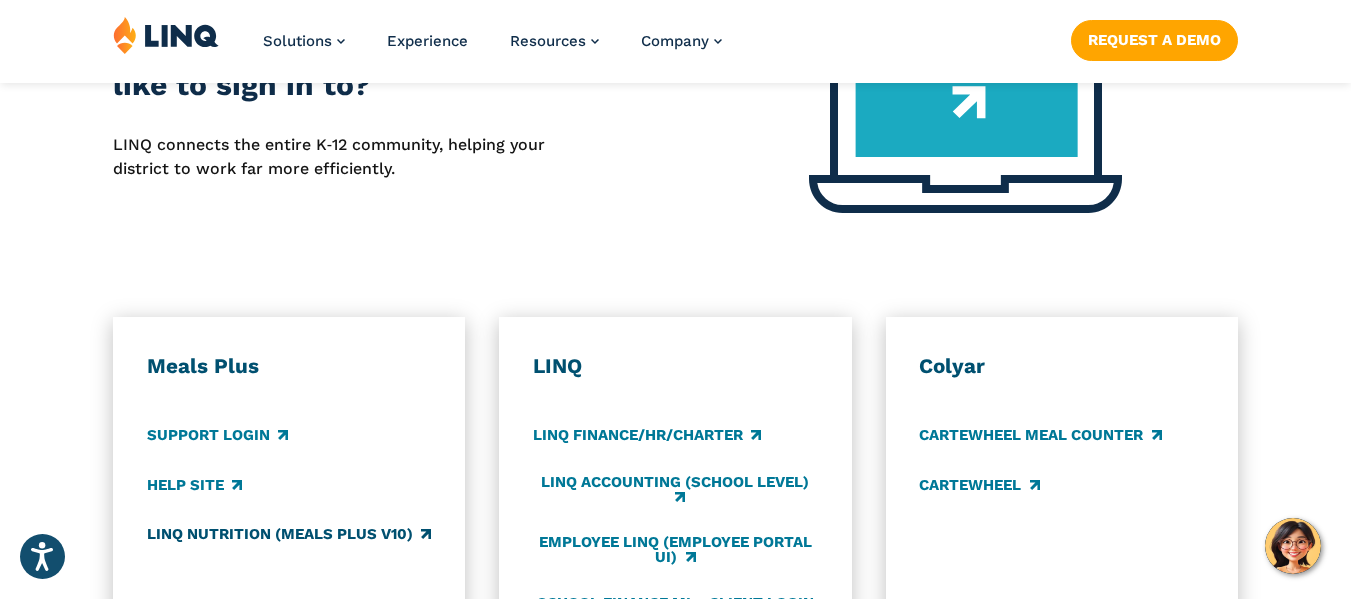 click on "LINQ Nutrition (Meals Plus v10)" at bounding box center (289, 534) 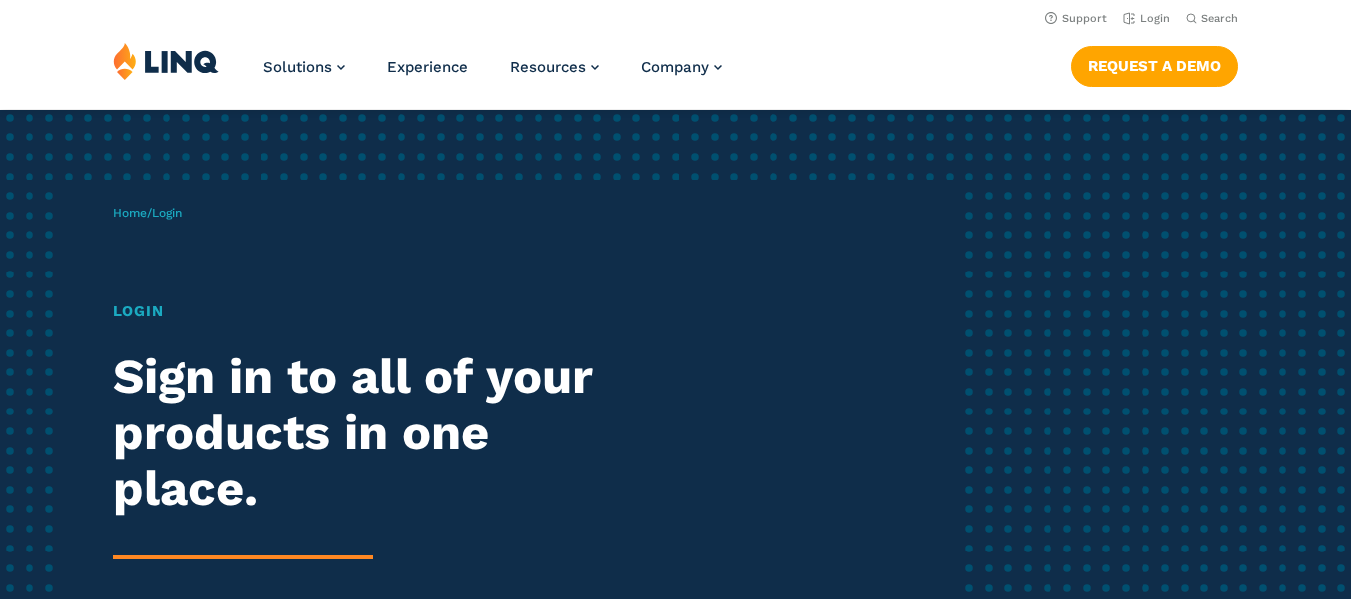 scroll, scrollTop: 1599, scrollLeft: 0, axis: vertical 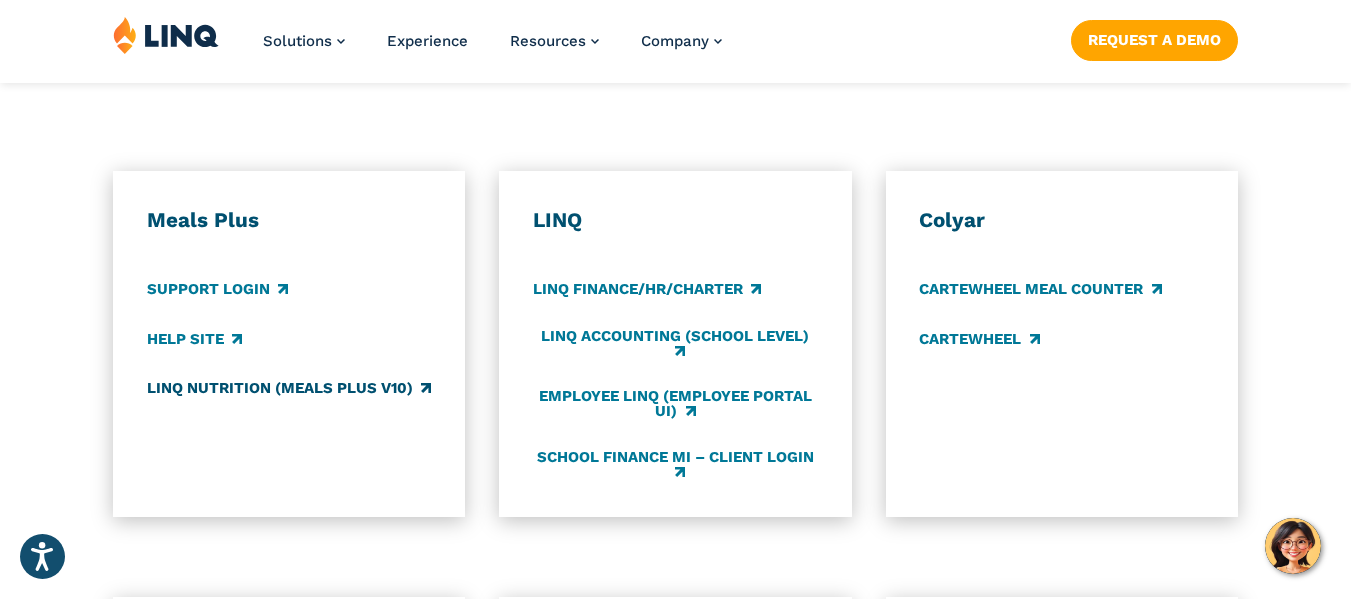 click on "LINQ Nutrition (Meals Plus v10)" at bounding box center (289, 388) 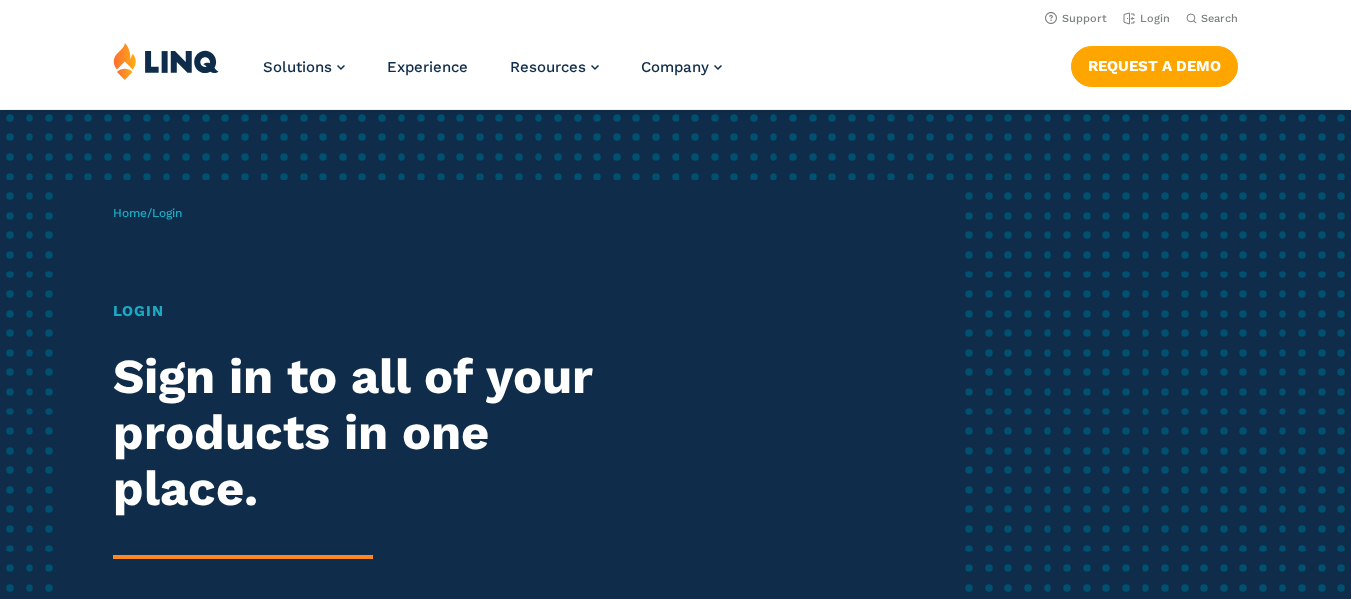 scroll, scrollTop: 1073, scrollLeft: 0, axis: vertical 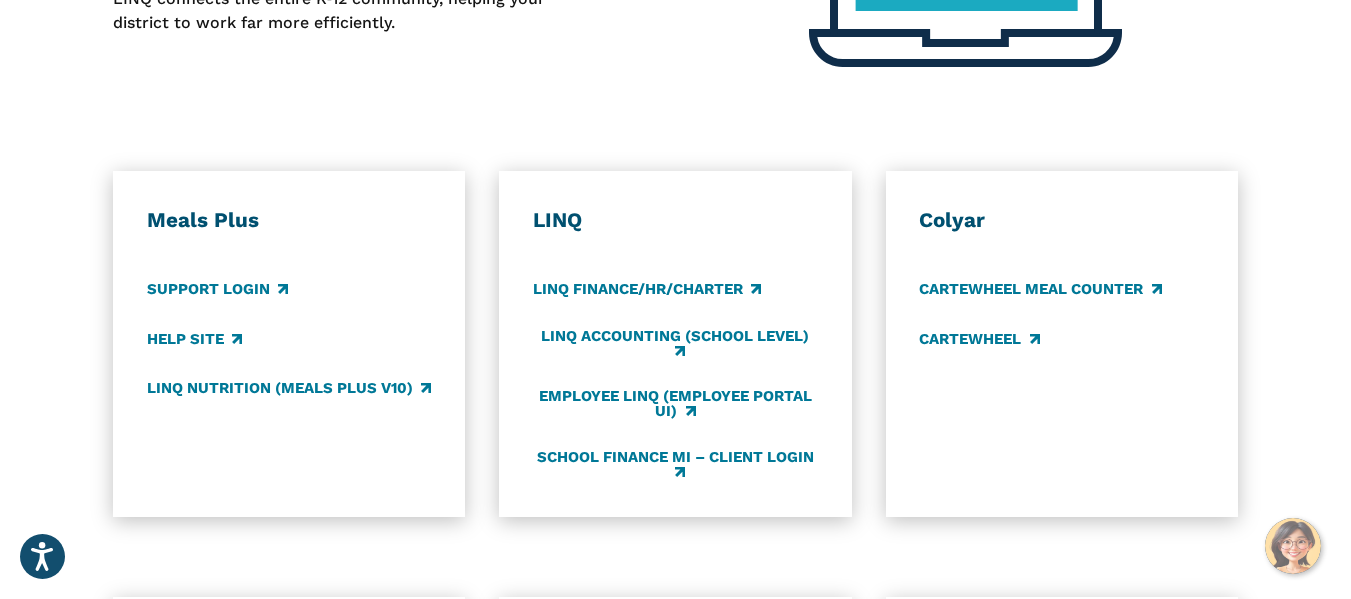 click at bounding box center [1293, 546] 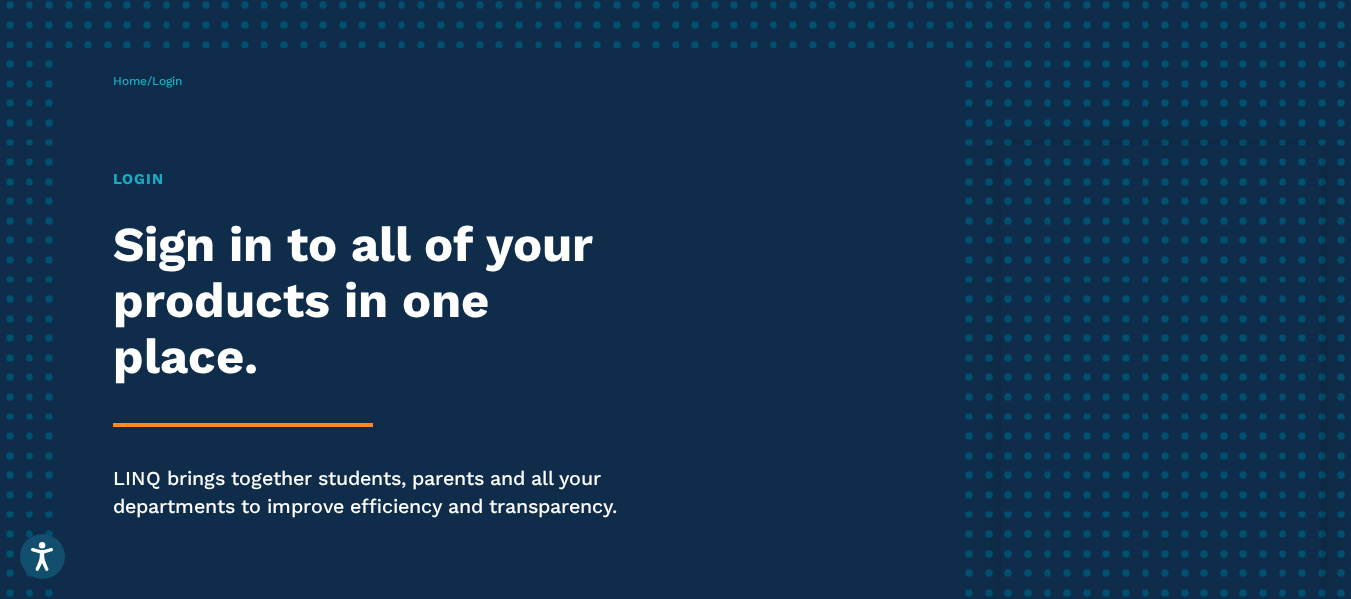 scroll, scrollTop: 0, scrollLeft: 0, axis: both 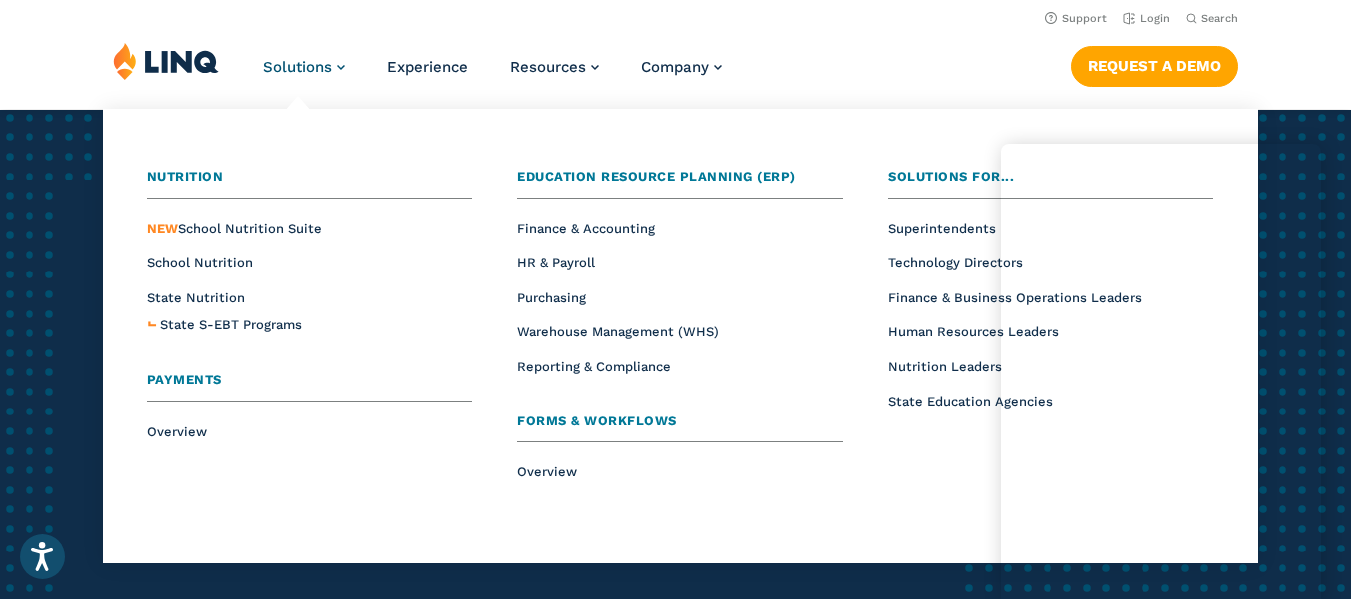 click on "Solutions" at bounding box center (304, 67) 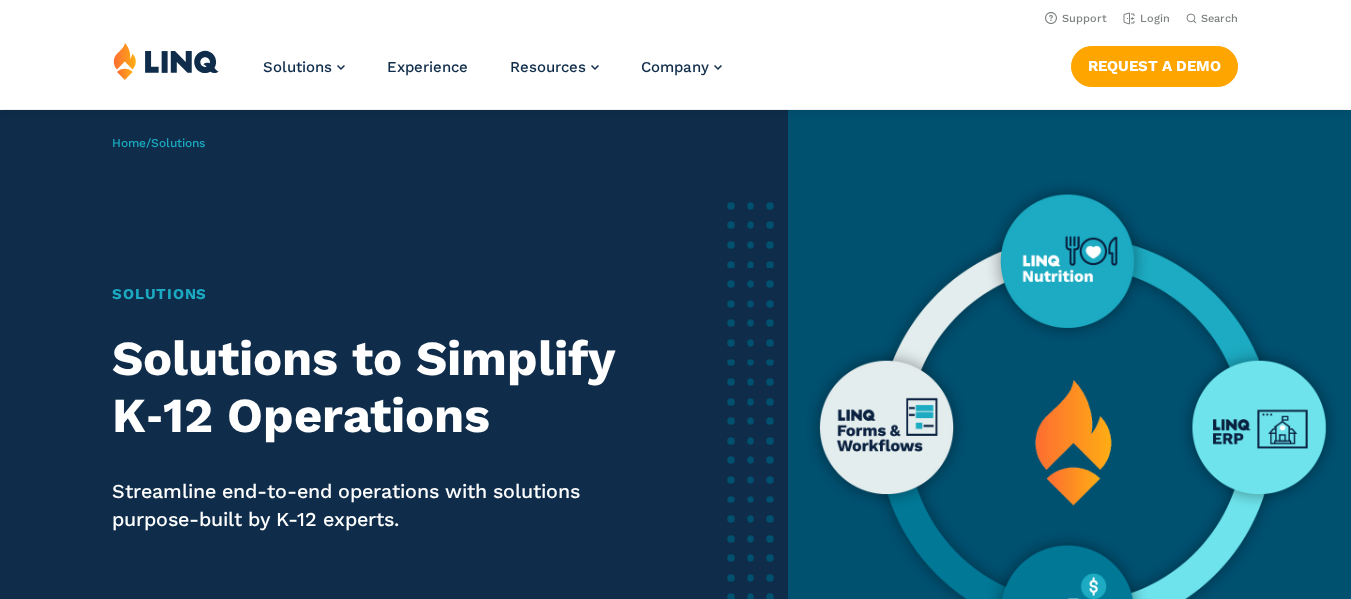 scroll, scrollTop: 0, scrollLeft: 0, axis: both 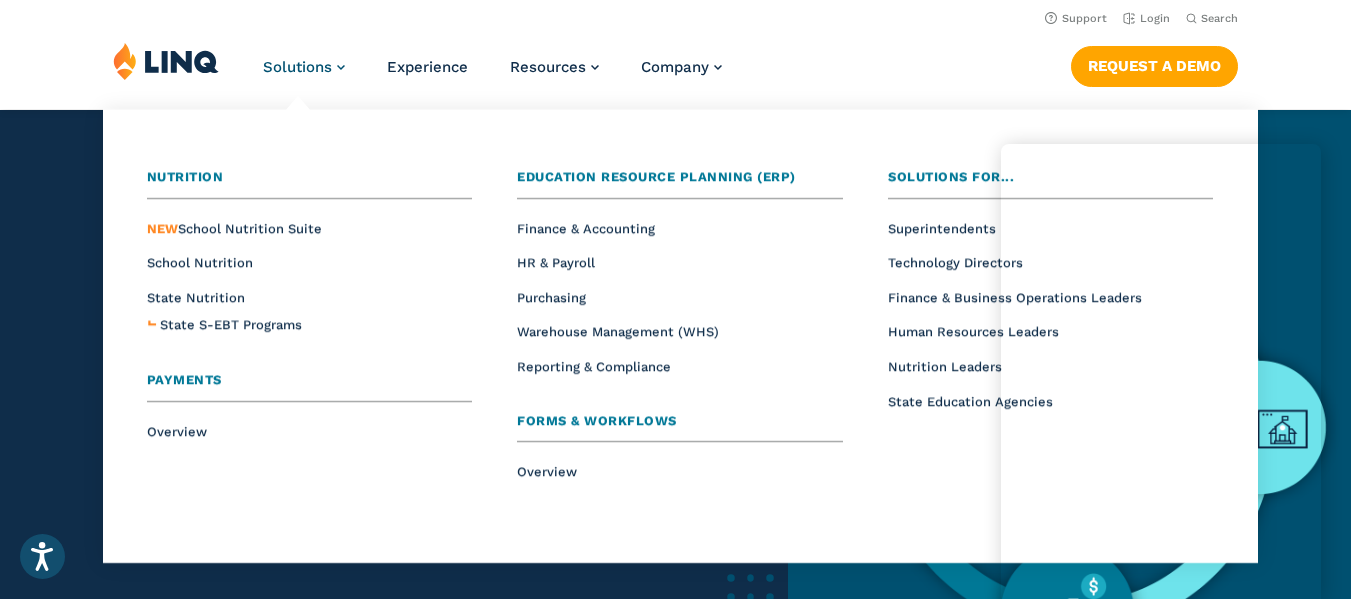 click on "Solutions" at bounding box center [304, 67] 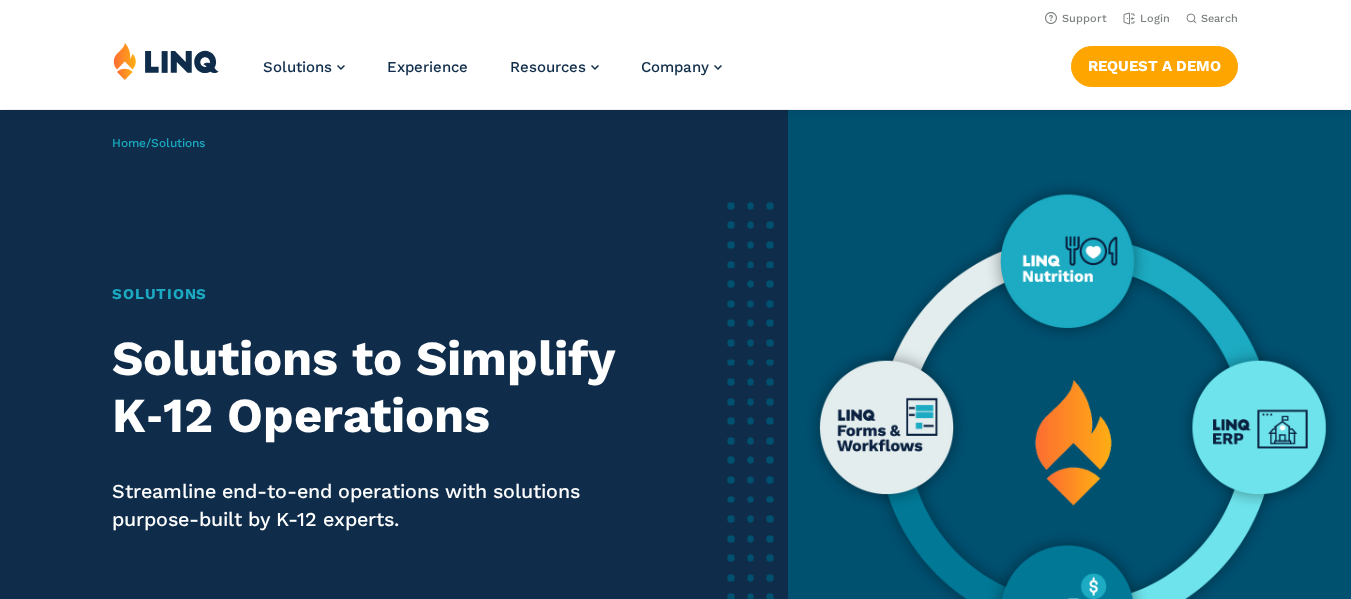 scroll, scrollTop: 0, scrollLeft: 0, axis: both 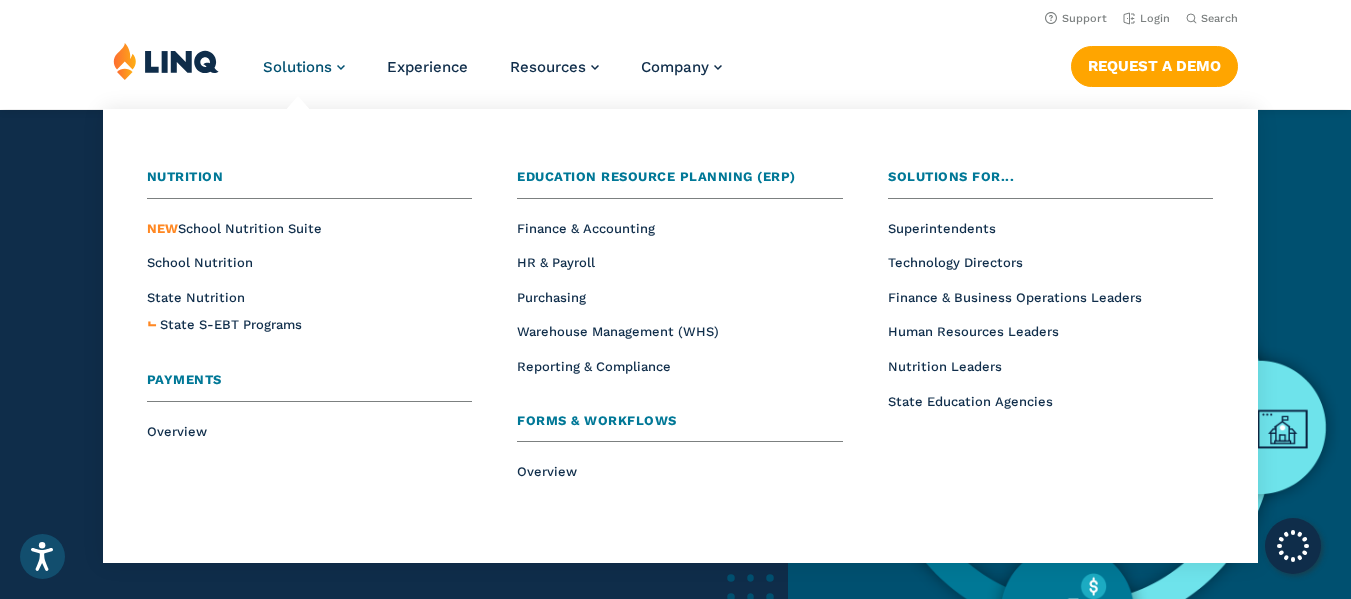click on "Solutions" at bounding box center [304, 67] 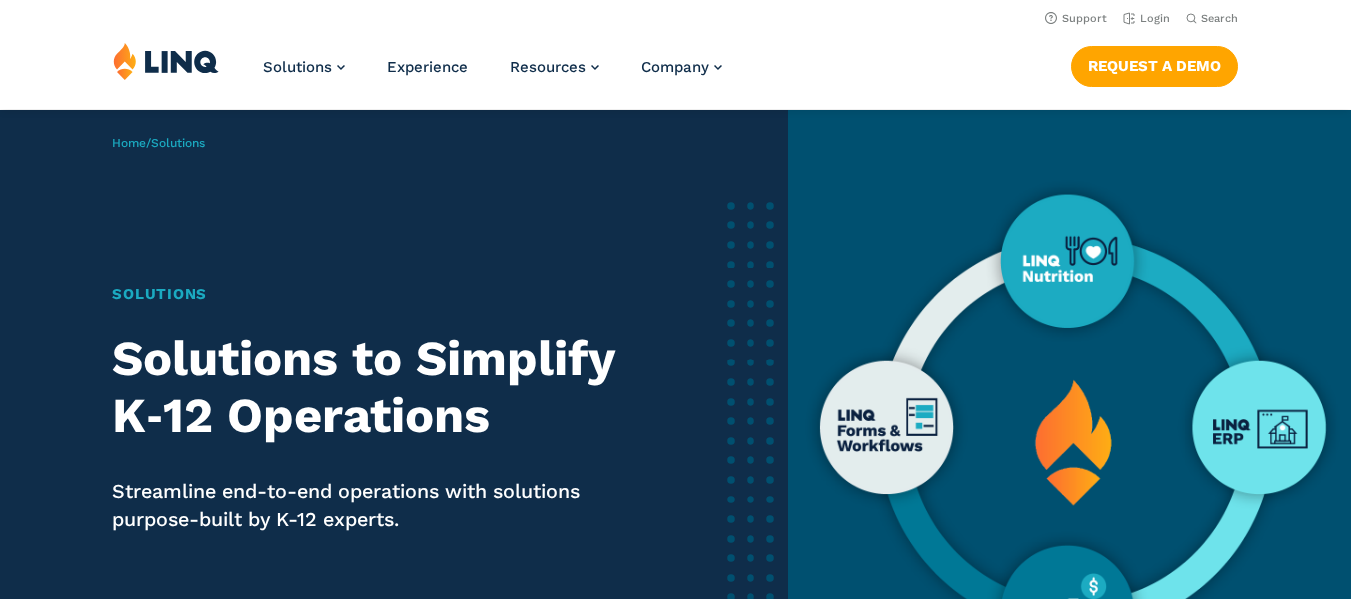 scroll, scrollTop: 0, scrollLeft: 0, axis: both 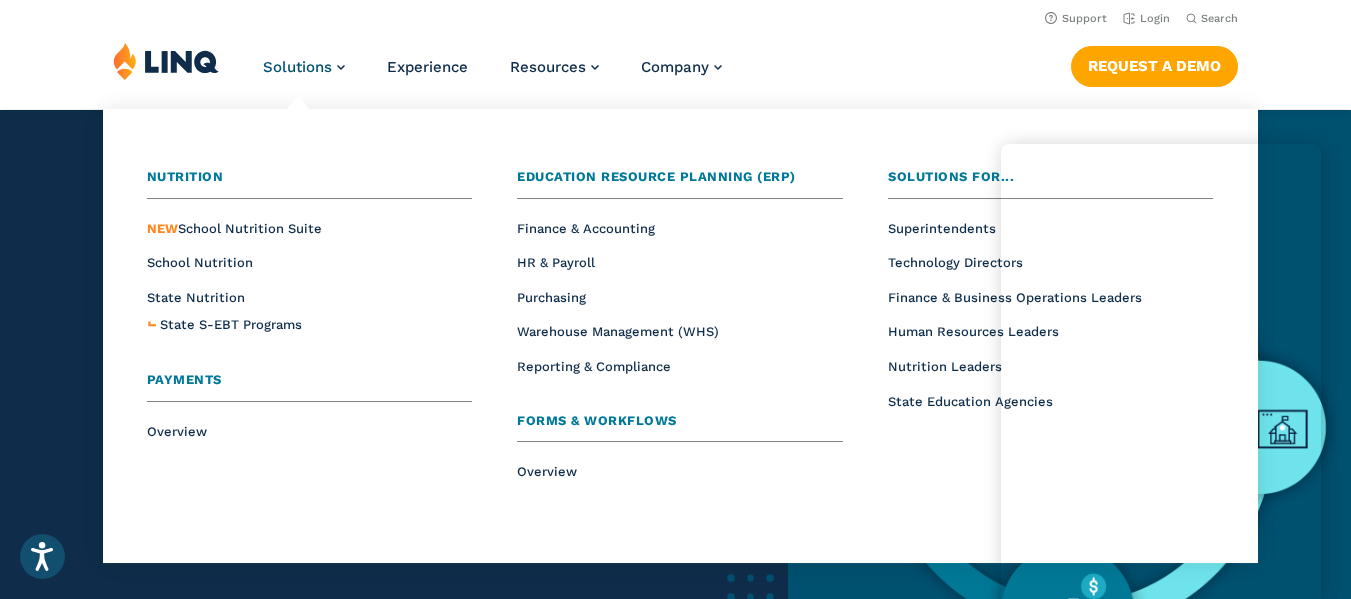 click on "Nutrition Overview
NEW  School Nutrition Suite
School Nutrition
State Nutrition
State S-EBT Programs
Payments Overview
Education Resource Planning (ERP) Overview
Finance & Accounting
HR & Payroll
Purchasing
Warehouse Management (WHS)
Reporting & Compliance
Forms & Workflows Overview
Solutions for... Superintendents
Technology Directors
Finance & Business Operations Leaders
Human Resources Leaders
Nutrition Leaders
State Education Agencies" at bounding box center [680, 336] 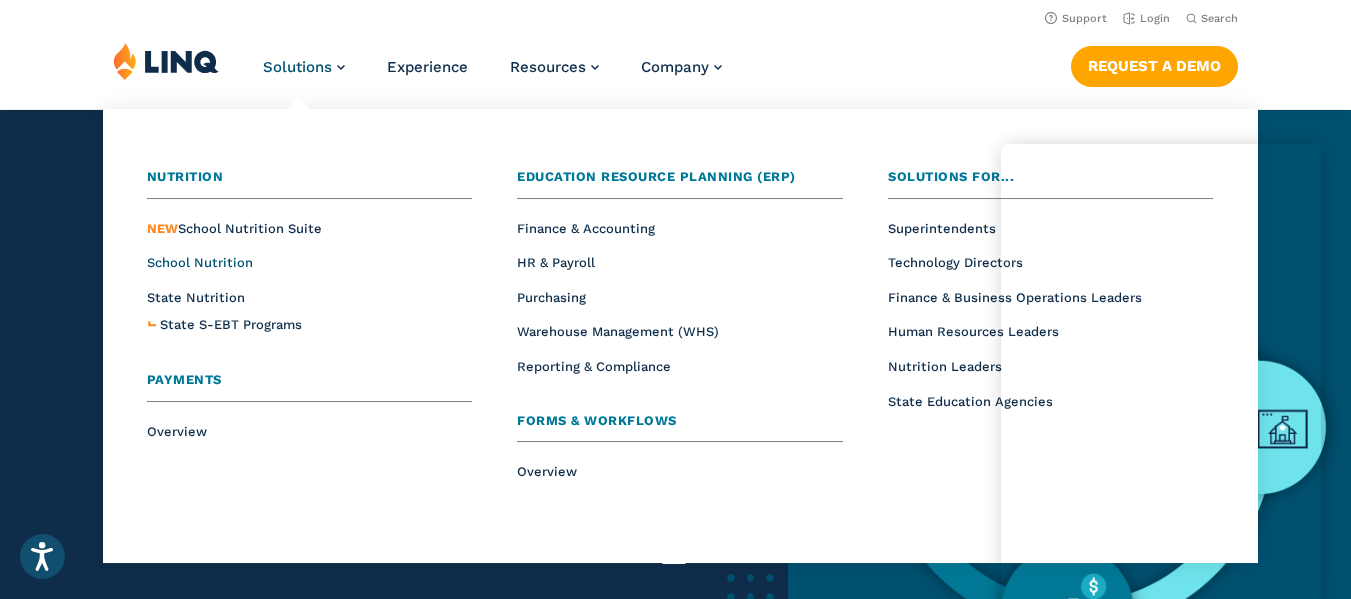 click on "School Nutrition" at bounding box center (200, 262) 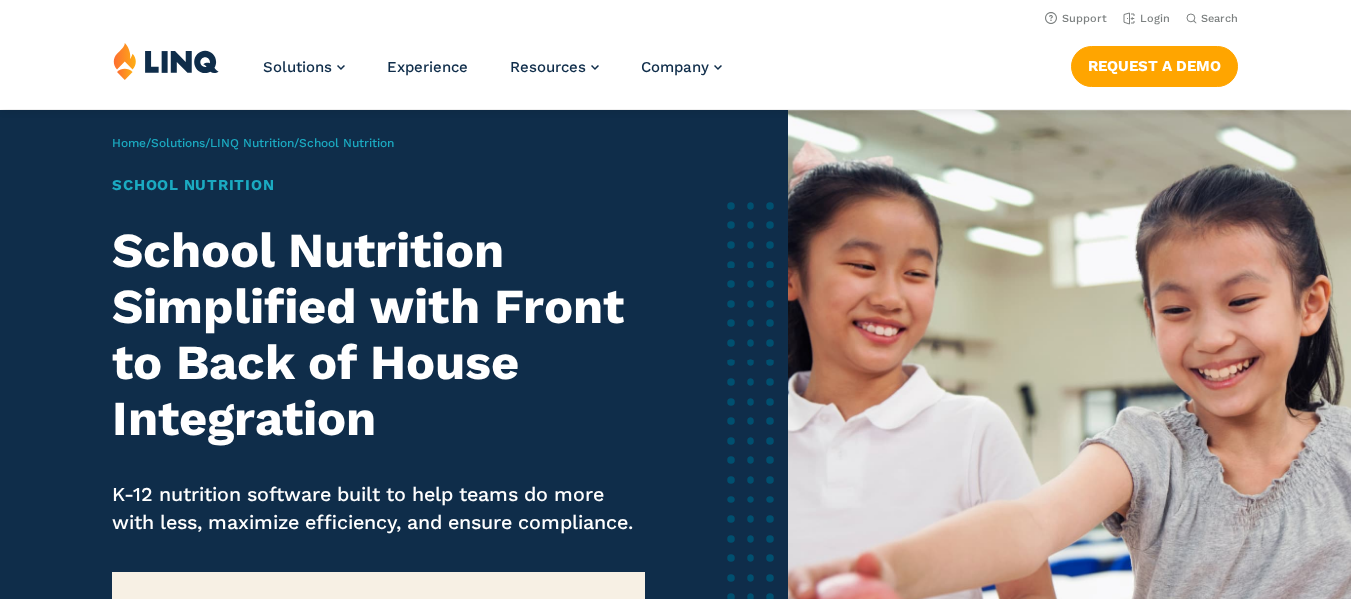 scroll, scrollTop: 0, scrollLeft: 0, axis: both 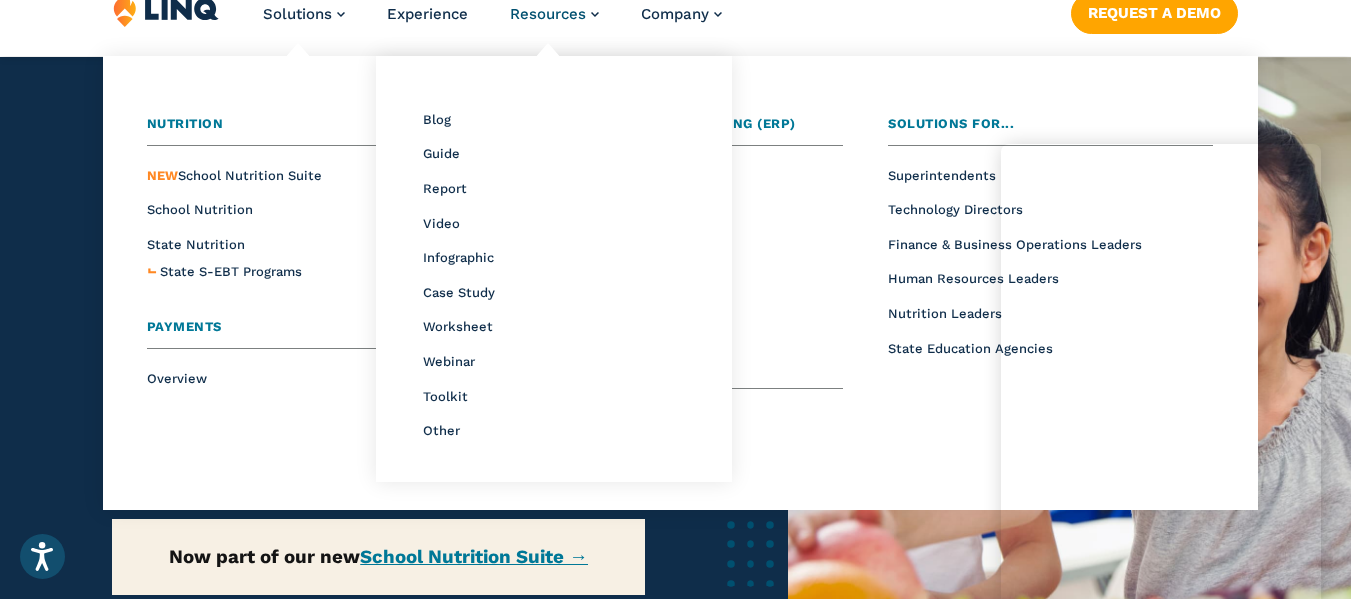 click on "Nutrition Overview
NEW  School Nutrition Suite
School Nutrition
State Nutrition
State S-EBT Programs
Payments Overview" at bounding box center (309, 288) 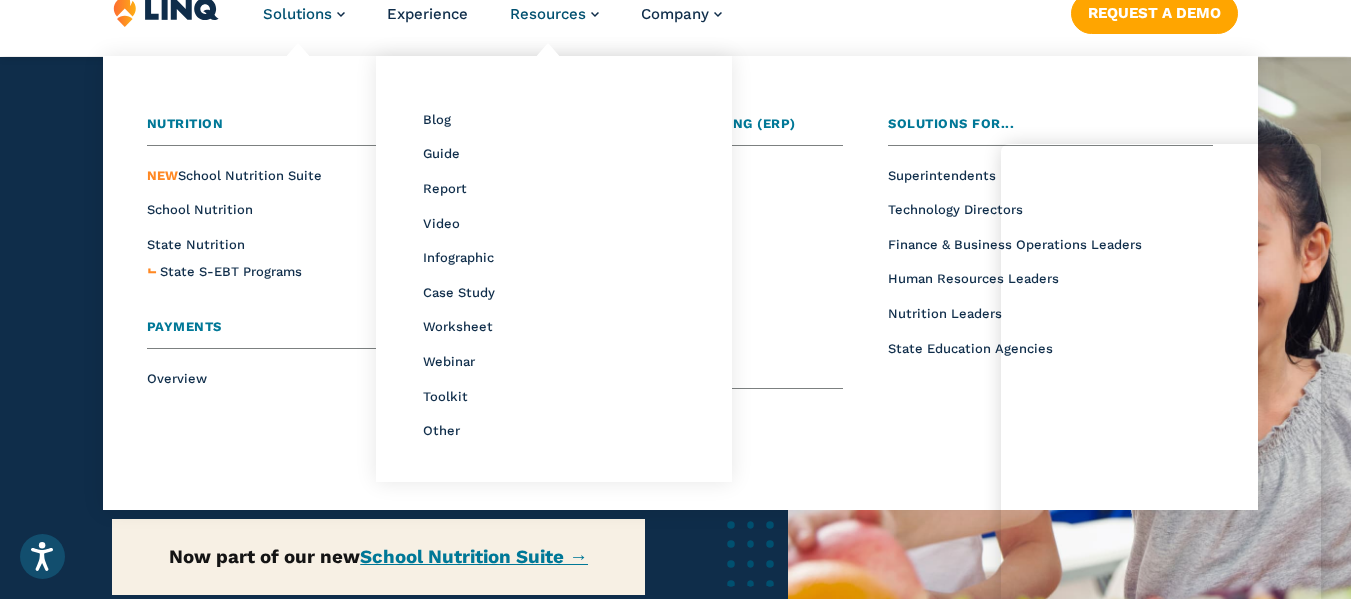 click at bounding box center (1069, 394) 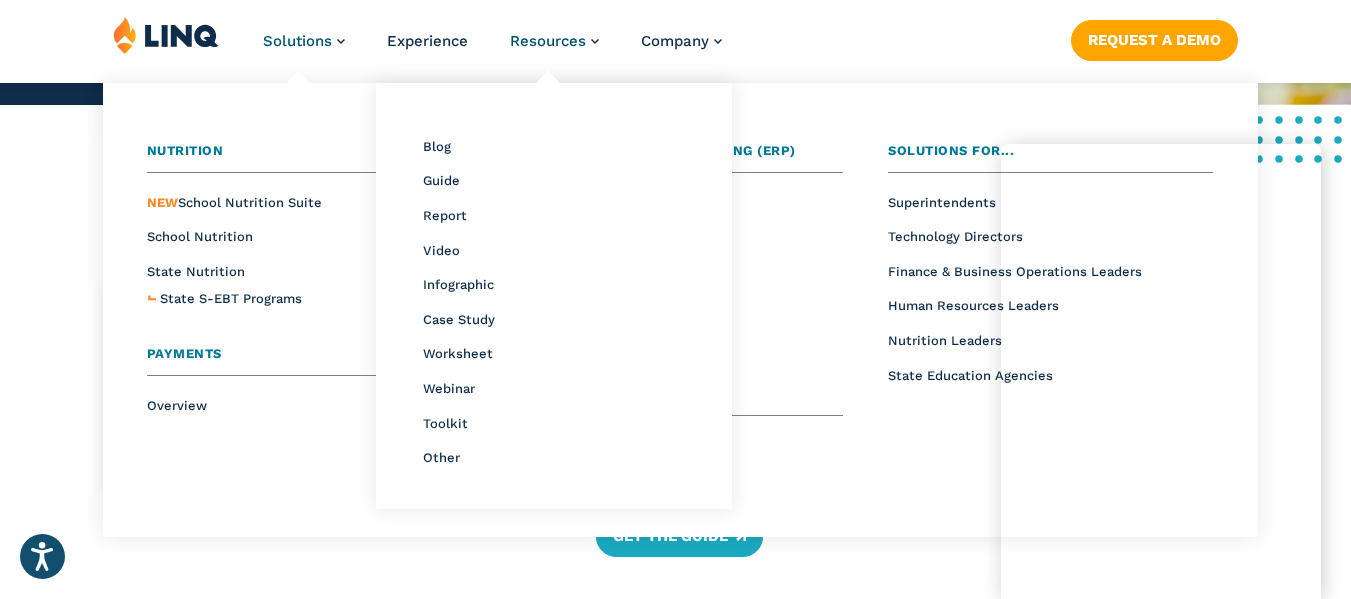 scroll, scrollTop: 694, scrollLeft: 0, axis: vertical 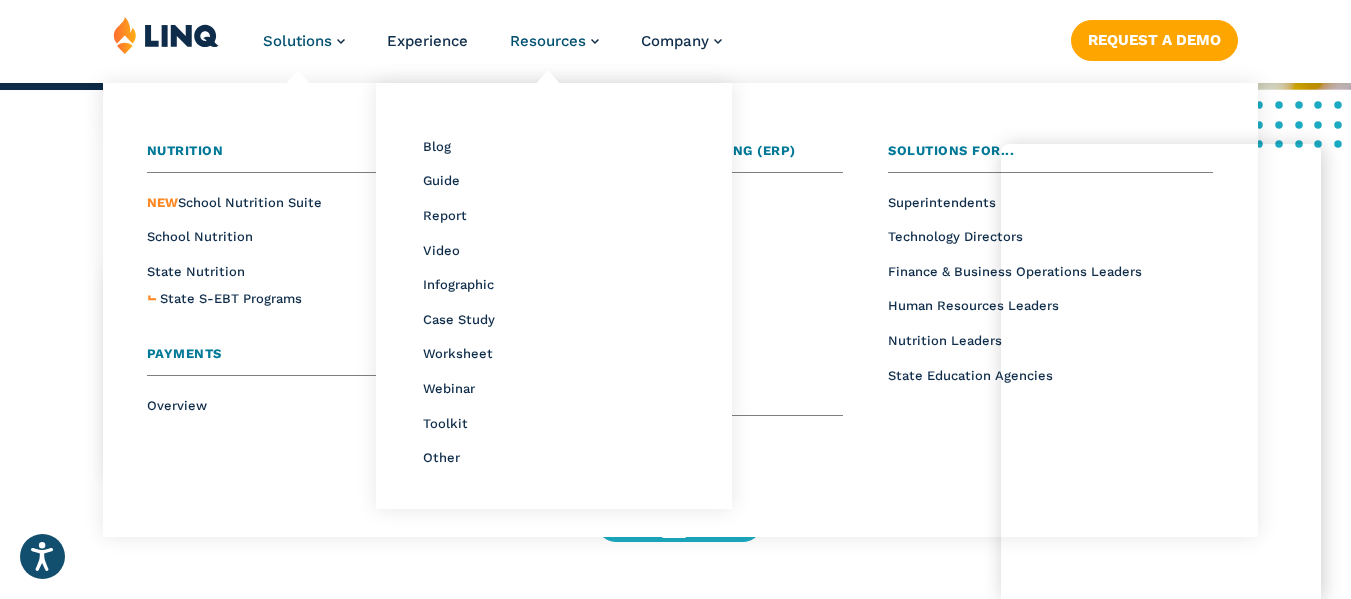 click on "Reporting & Compliance" at bounding box center (679, 340) 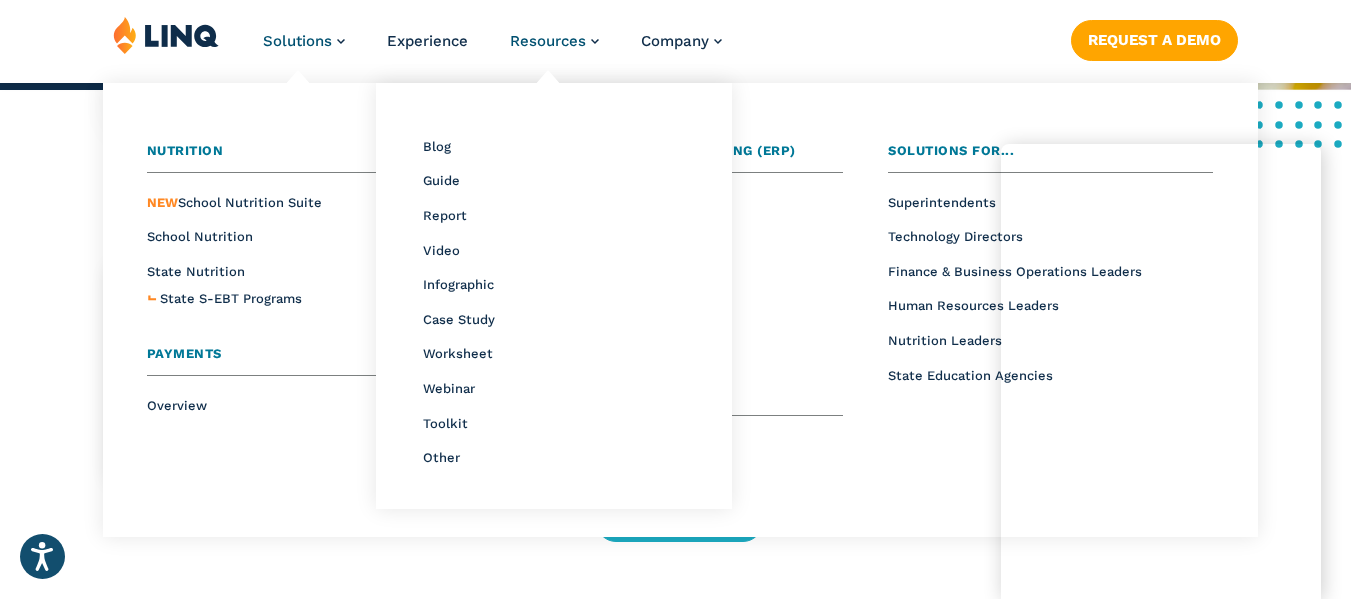 click on "Nutrition Overview
NEW  School Nutrition Suite
School Nutrition
State Nutrition
State S-EBT Programs
Payments Overview
Education Resource Planning (ERP) Overview
Finance & Accounting
HR & Payroll
Purchasing
Warehouse Management (WHS)
Reporting & Compliance
Forms & Workflows Overview
Solutions for... Superintendents
Technology Directors
Finance & Business Operations Leaders
Human Resources Leaders
Nutrition Leaders
State Education Agencies" at bounding box center (680, 310) 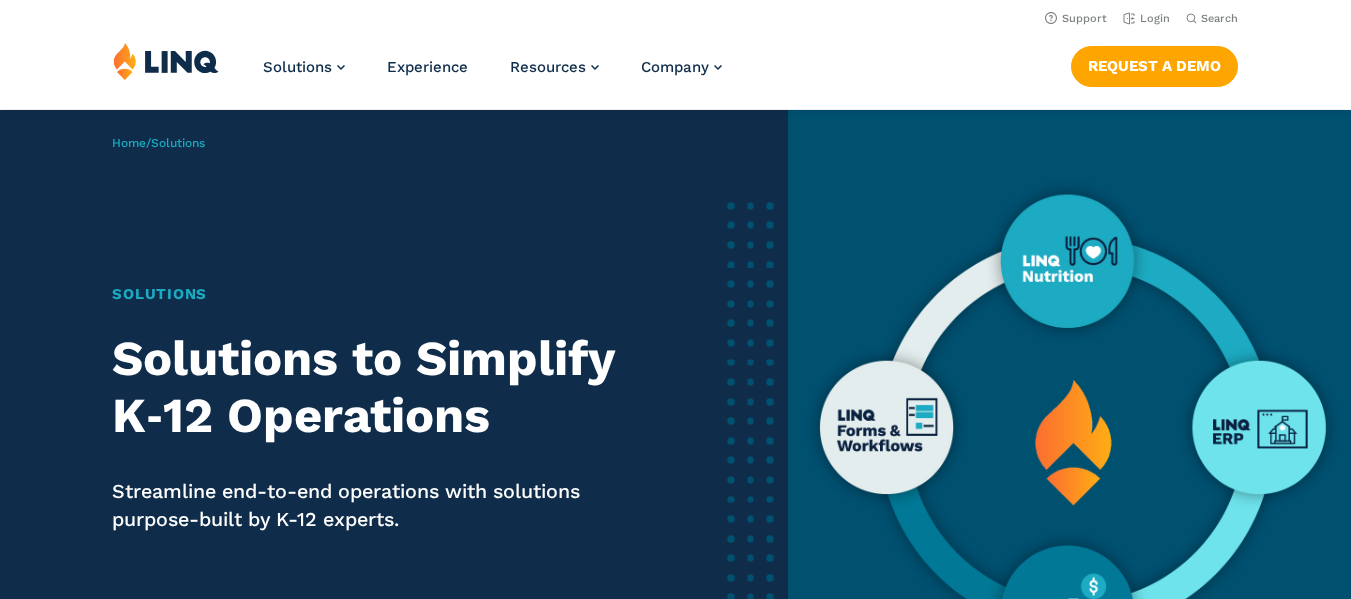scroll, scrollTop: 0, scrollLeft: 0, axis: both 